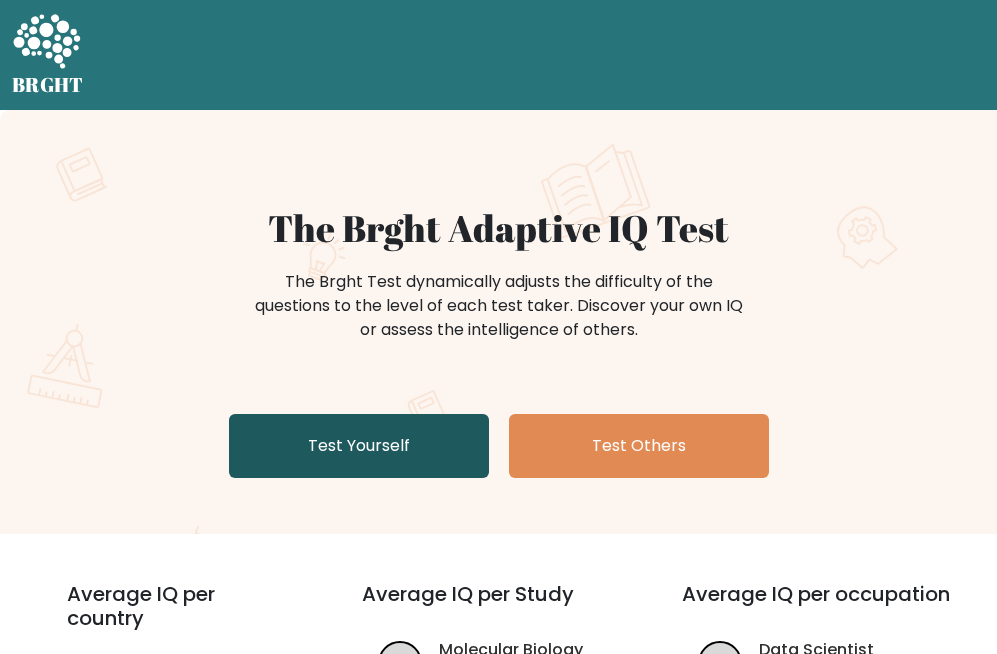 scroll, scrollTop: 0, scrollLeft: 0, axis: both 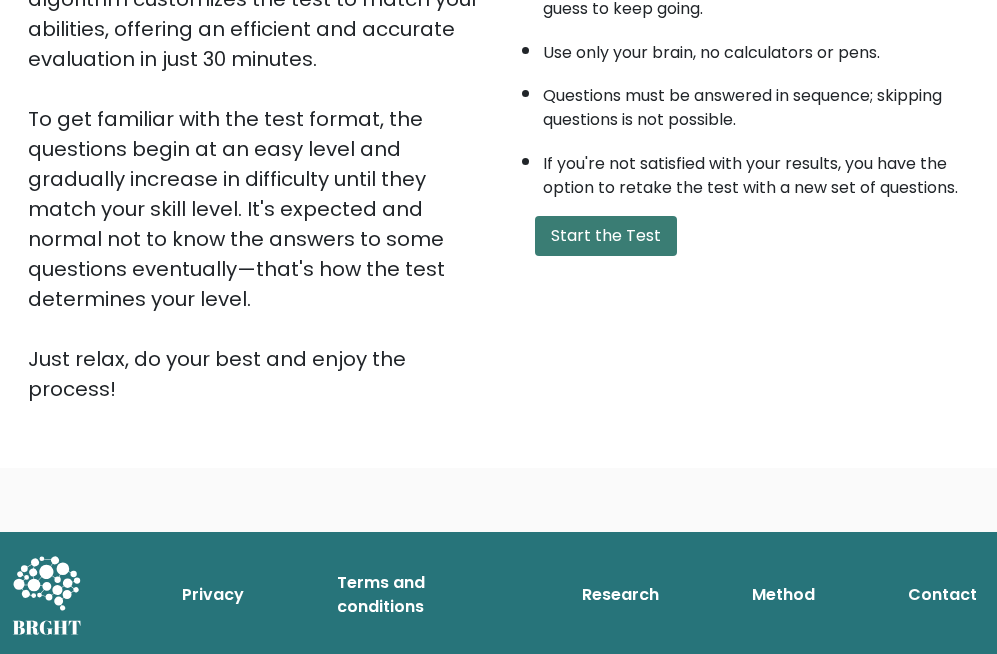 click on "Start the Test" at bounding box center (606, 236) 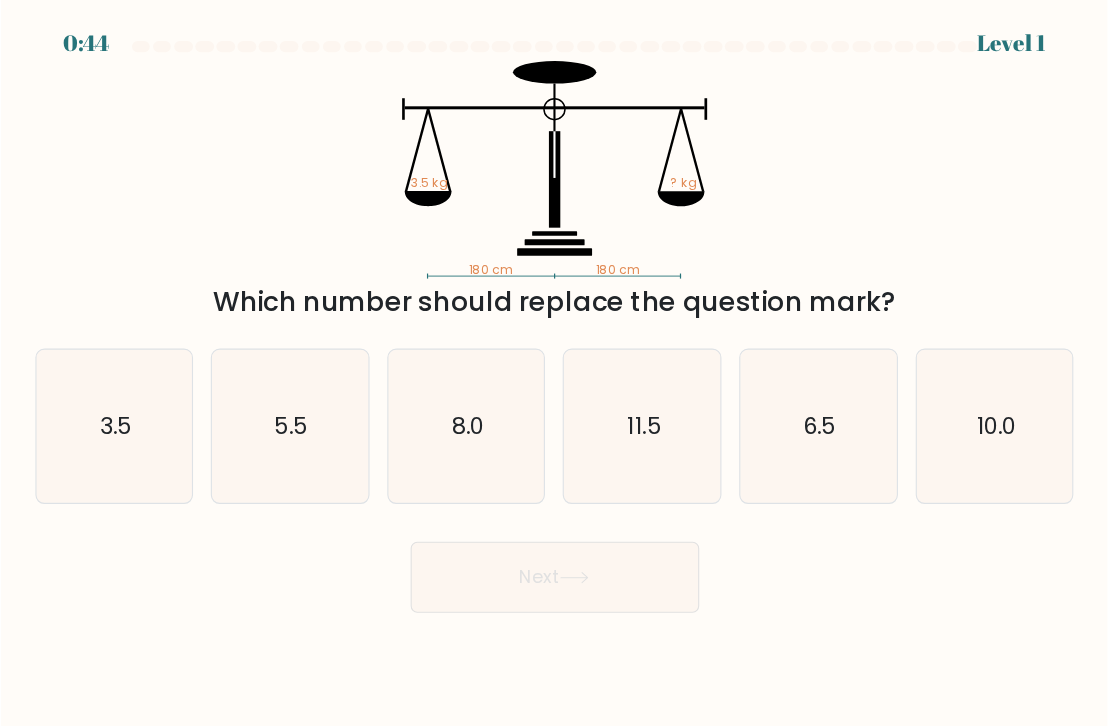 scroll, scrollTop: 0, scrollLeft: 0, axis: both 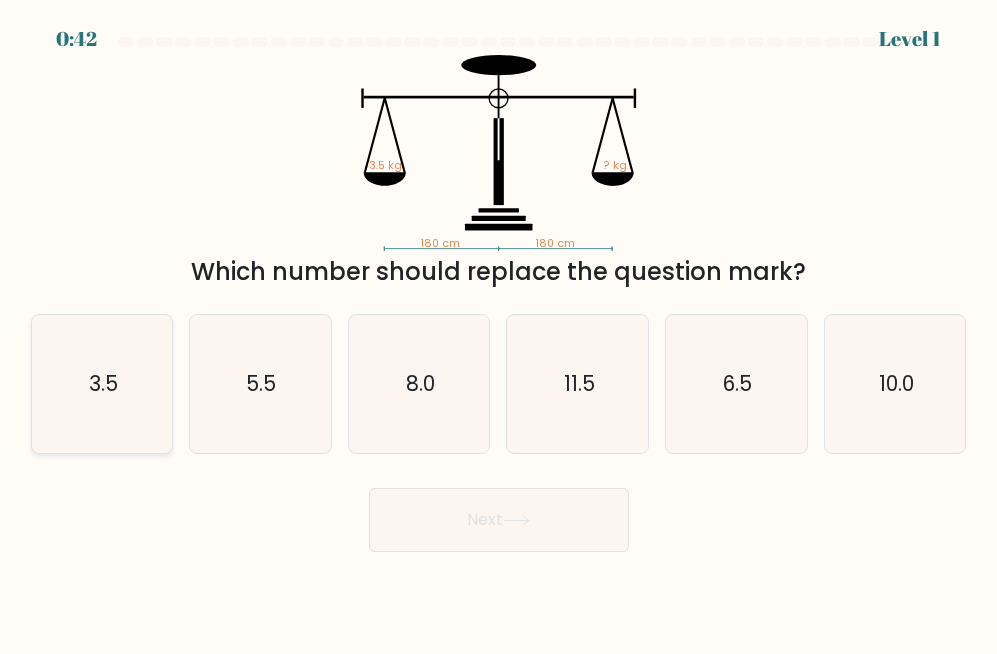 click on "3.5" 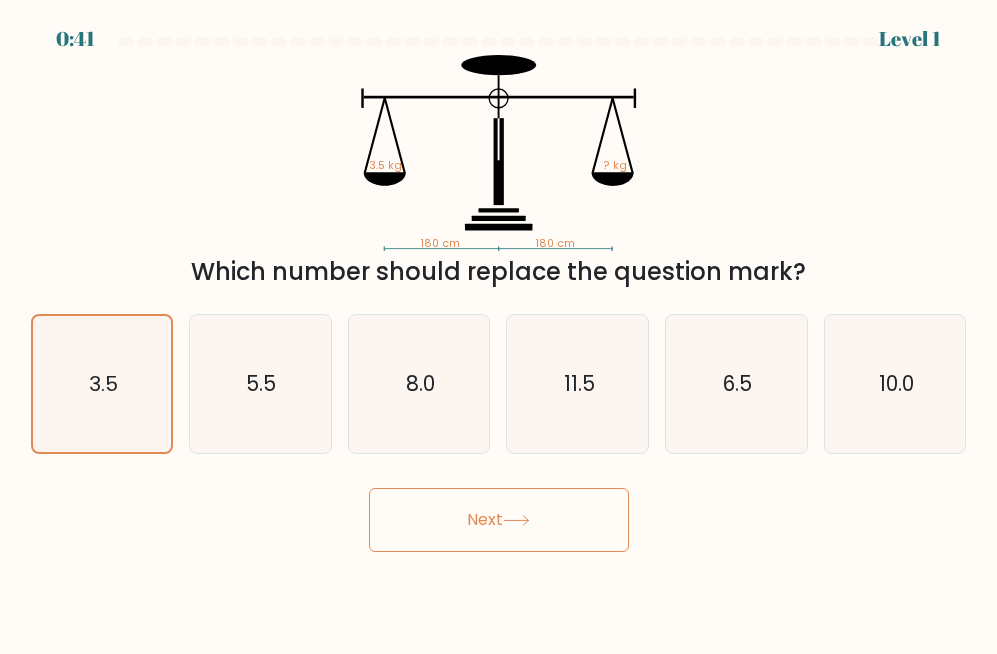 click on "Next" at bounding box center (499, 520) 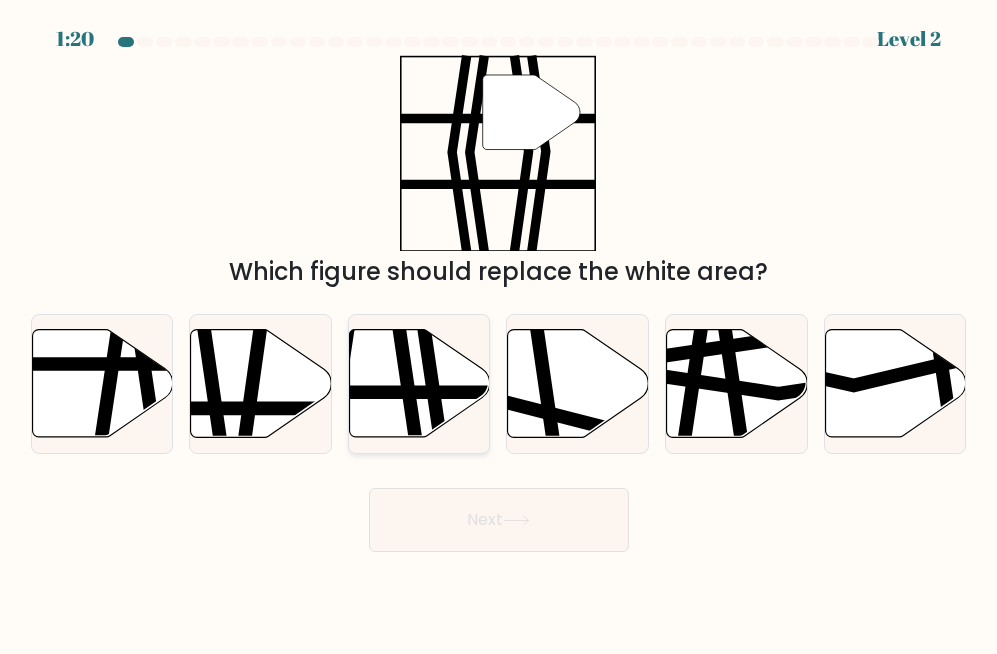 click 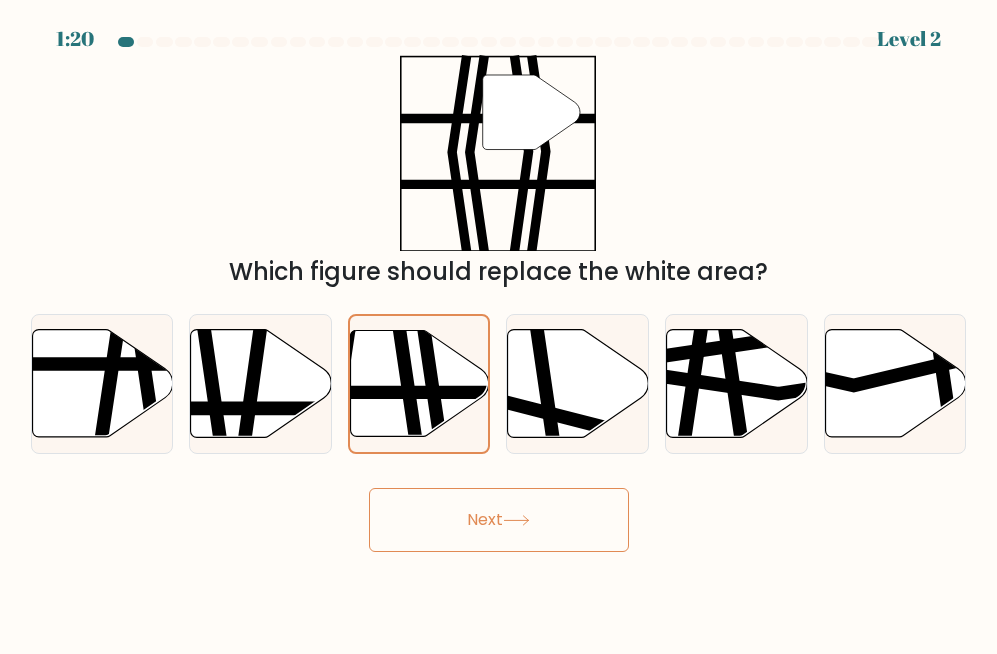 click on "Next" at bounding box center [499, 520] 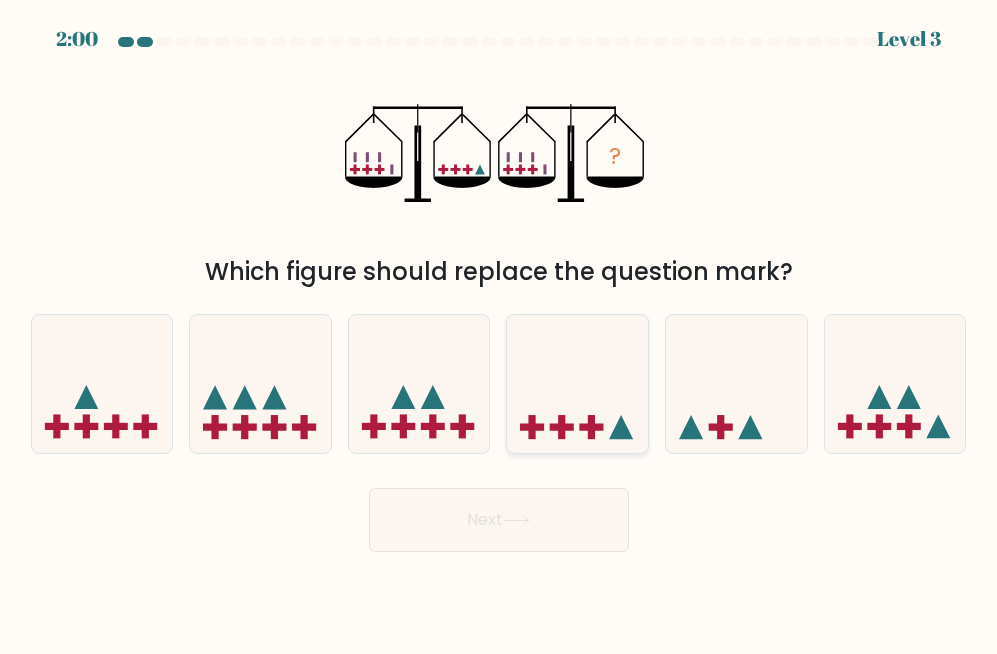 click 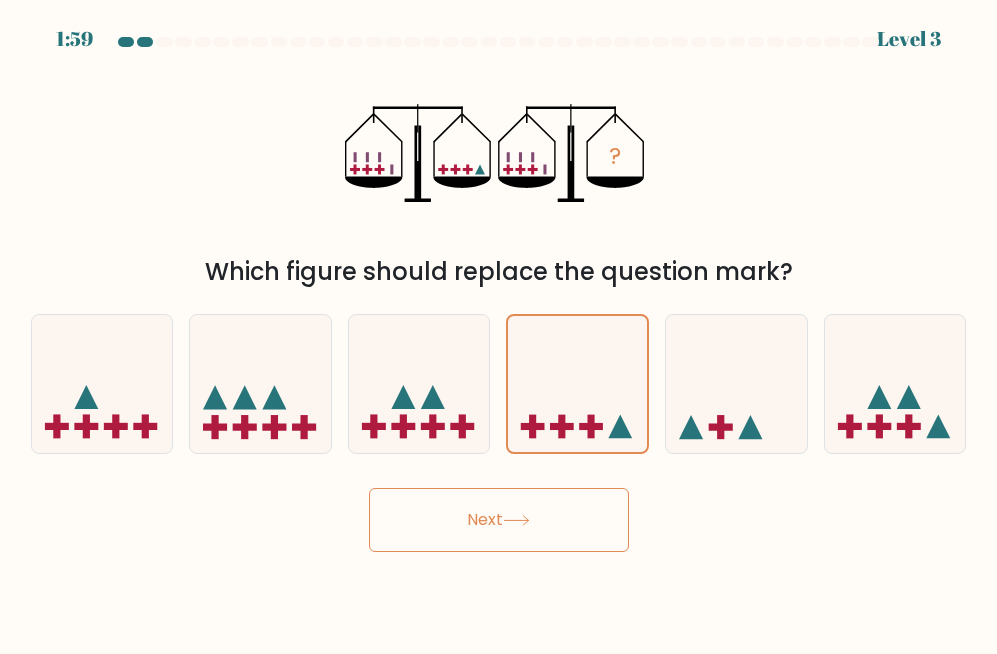 click on "Next" at bounding box center [499, 520] 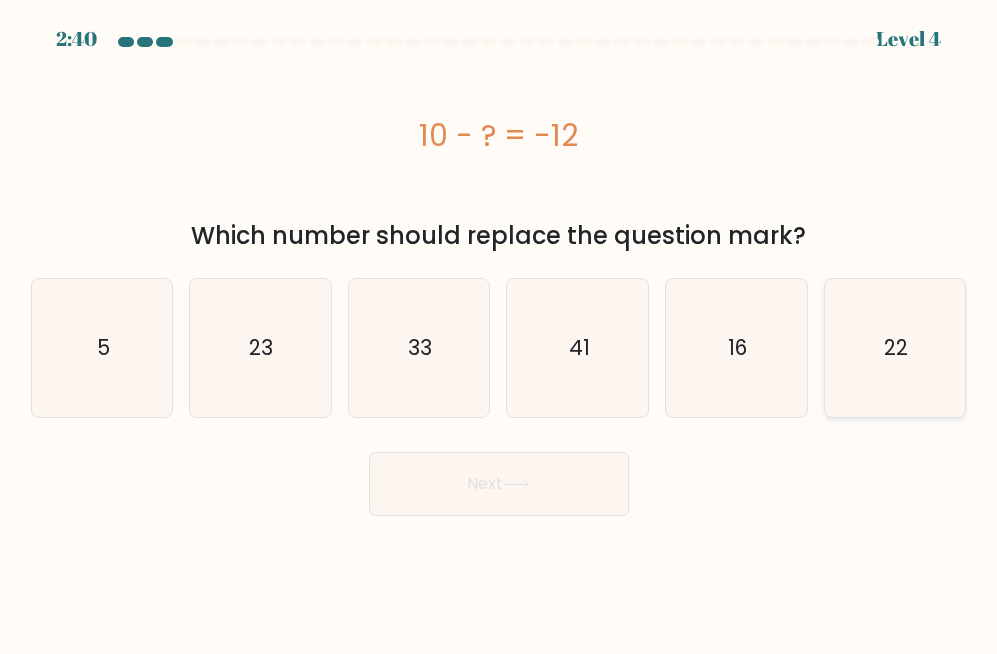click on "22" 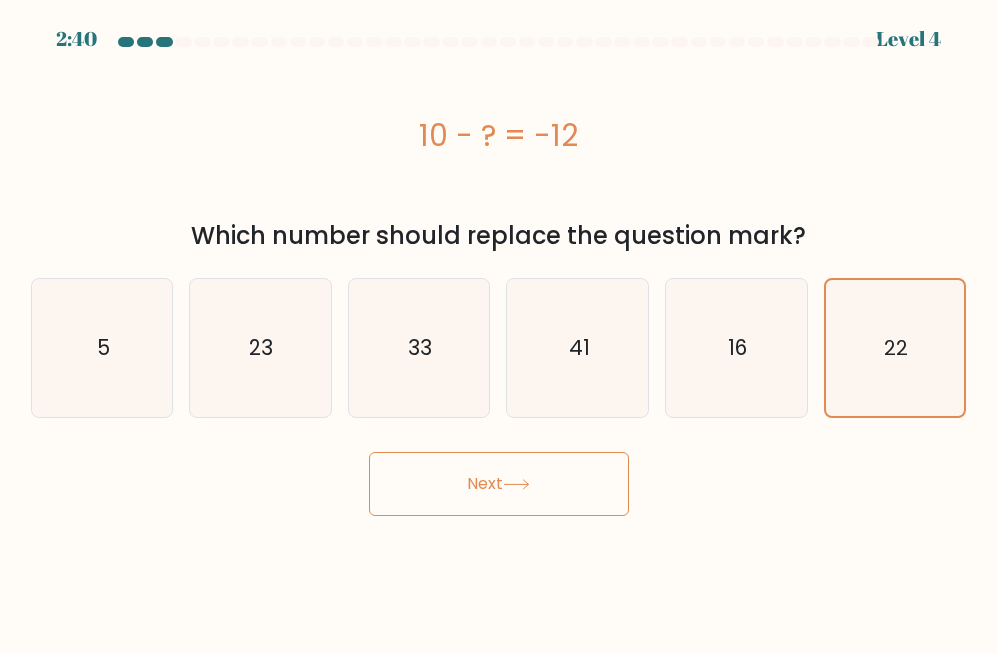 click 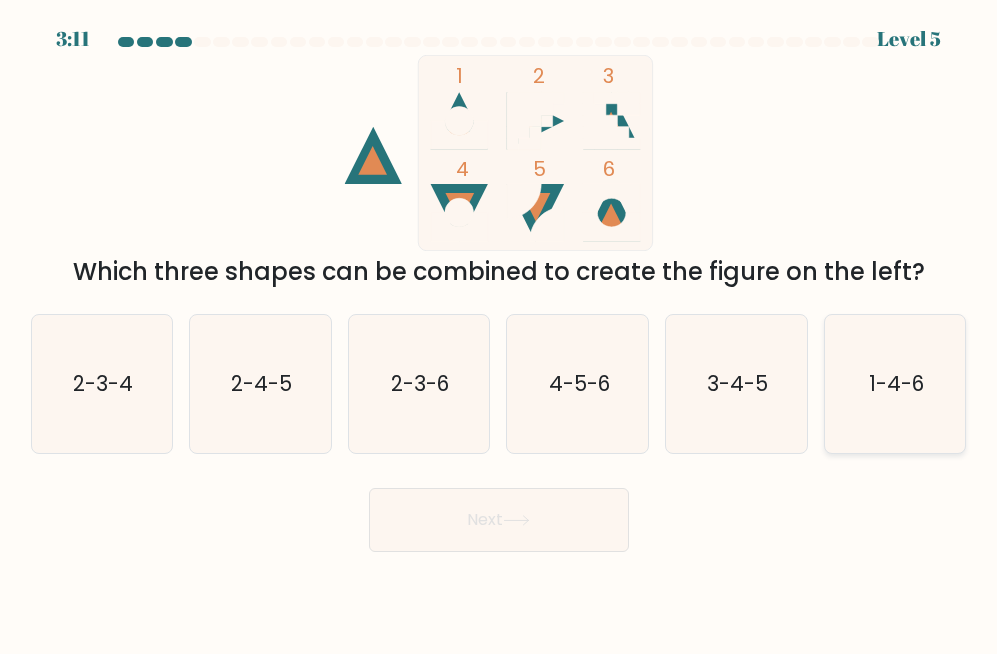 click on "1-4-6" 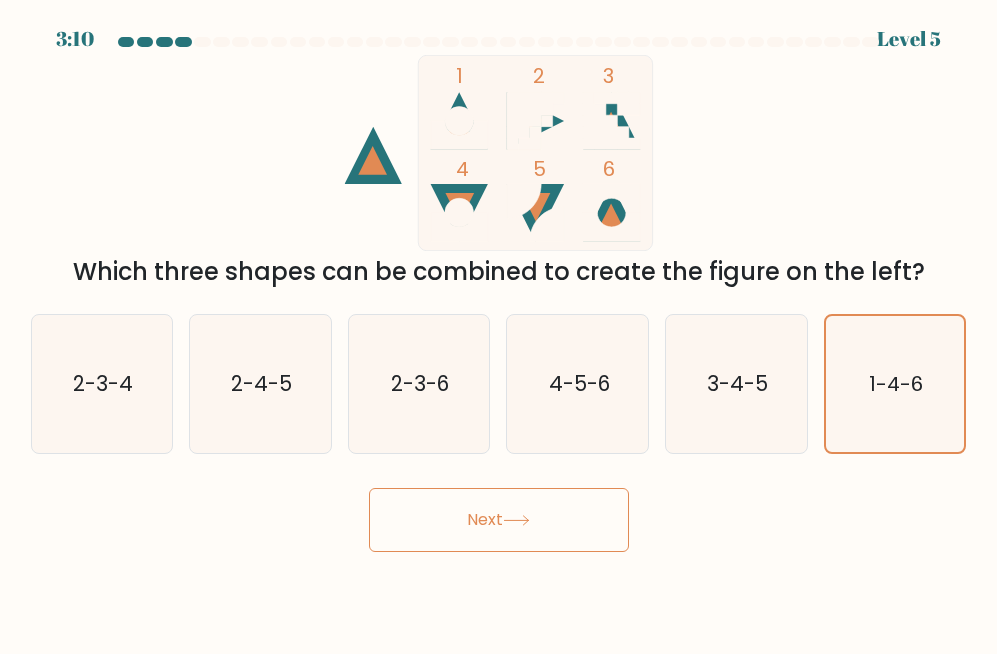 click on "Next" at bounding box center [499, 520] 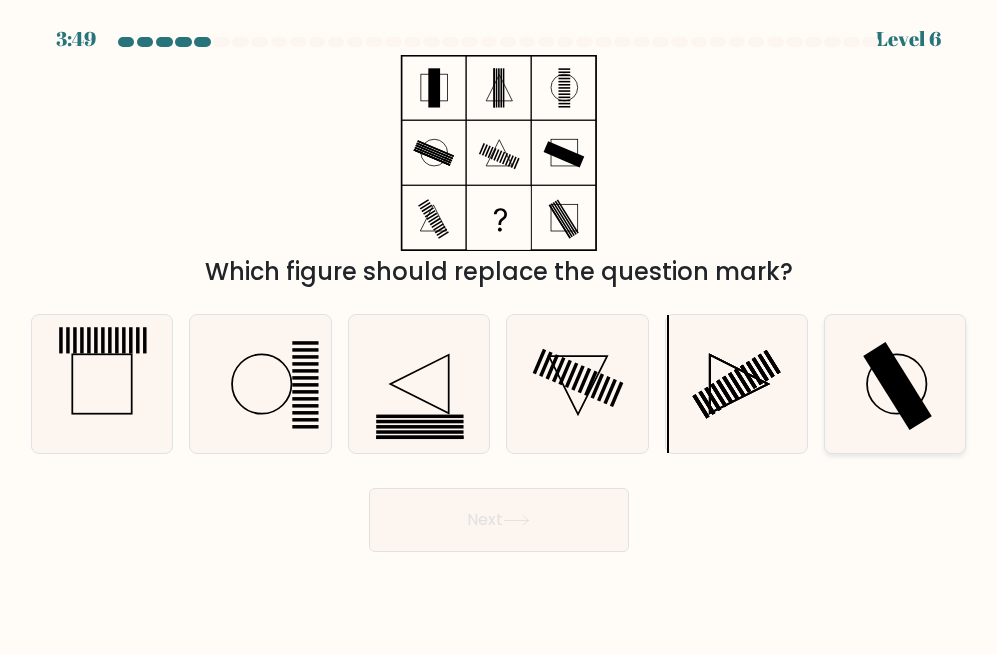 click 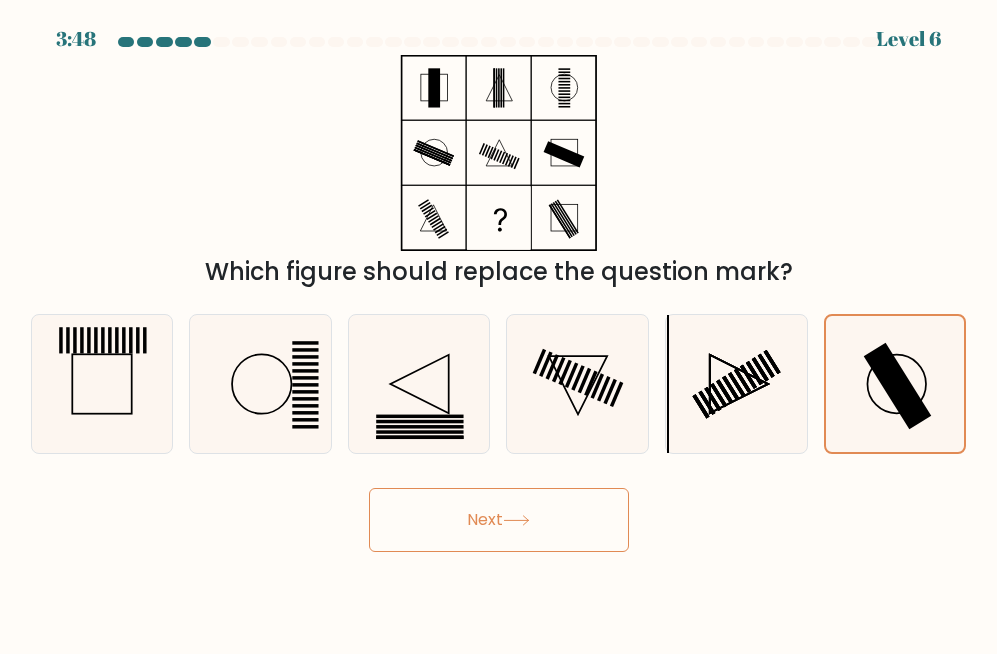 click on "Next" at bounding box center [499, 520] 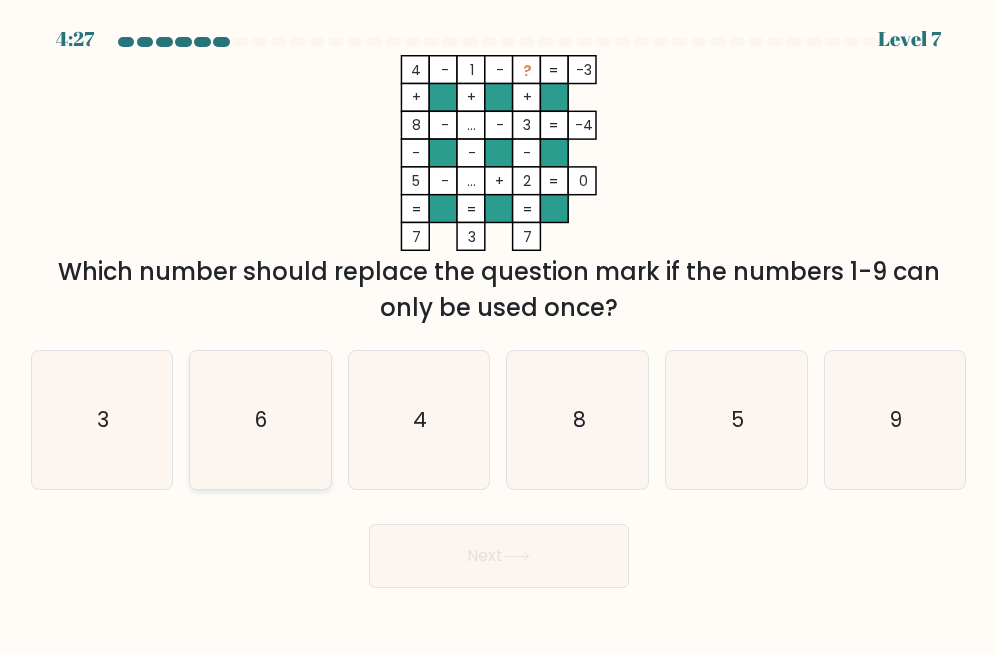 click on "6" 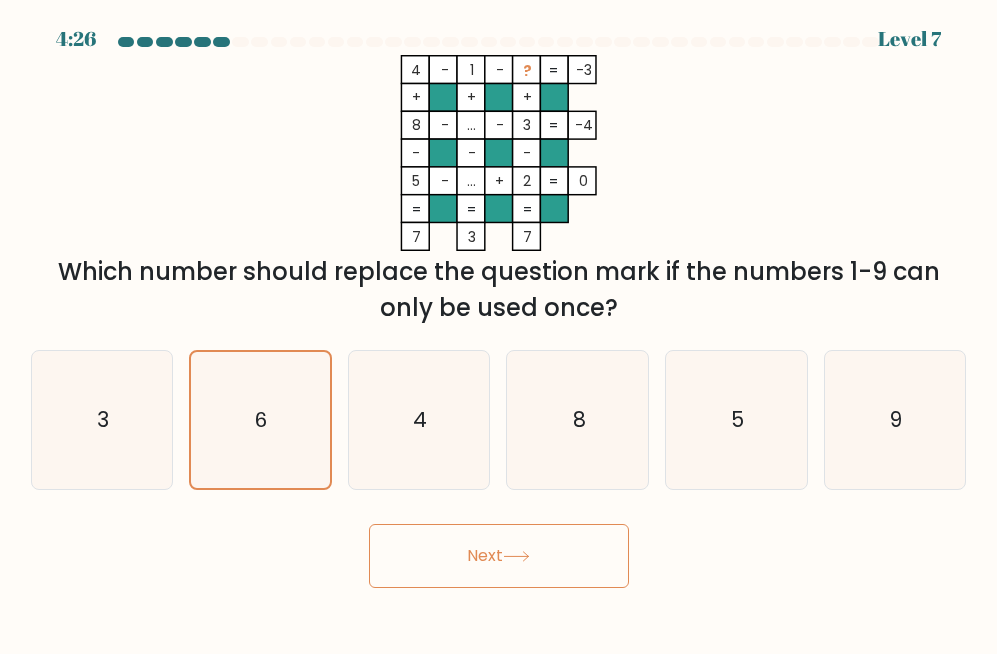 click on "Next" at bounding box center [499, 556] 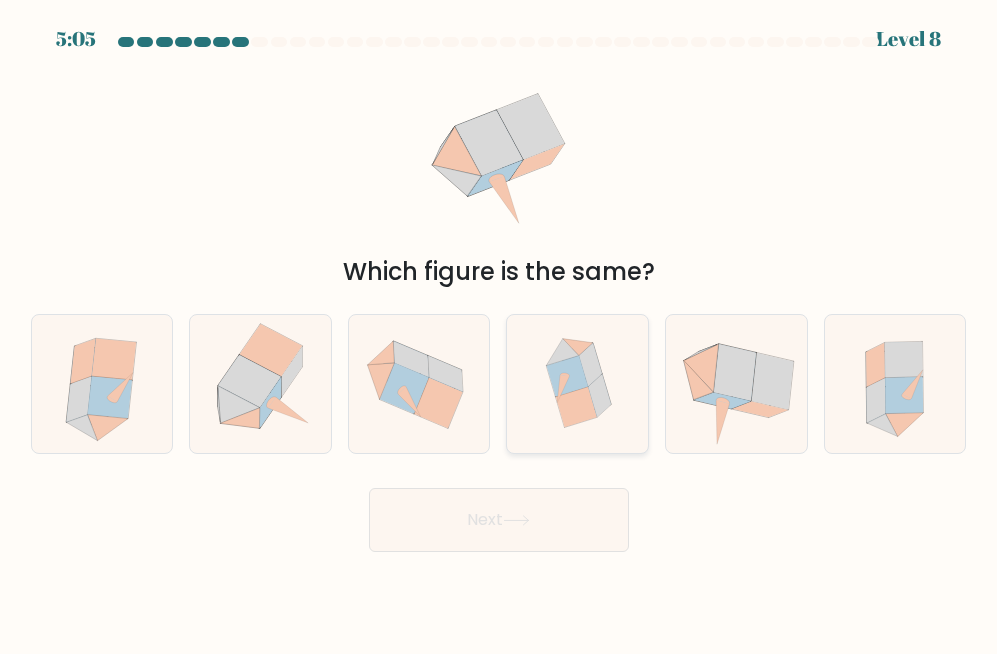 click 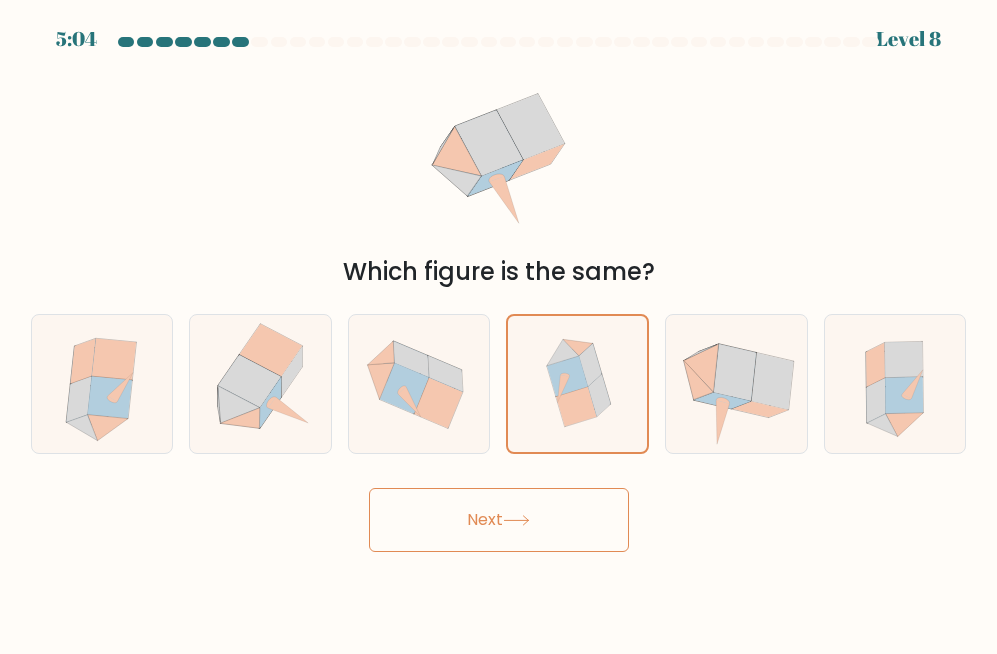 click 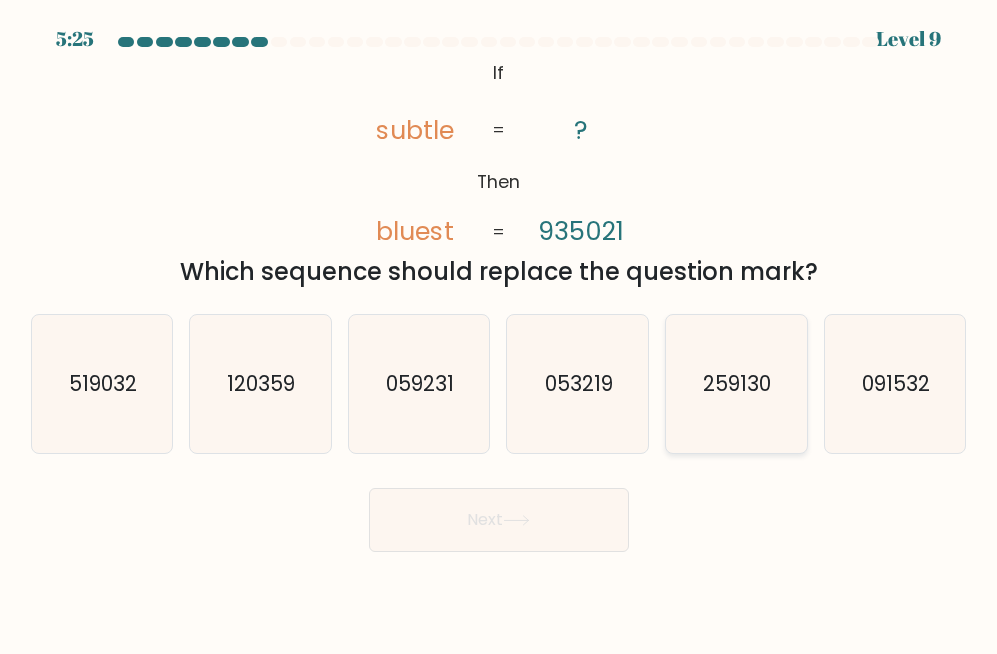 click on "259130" 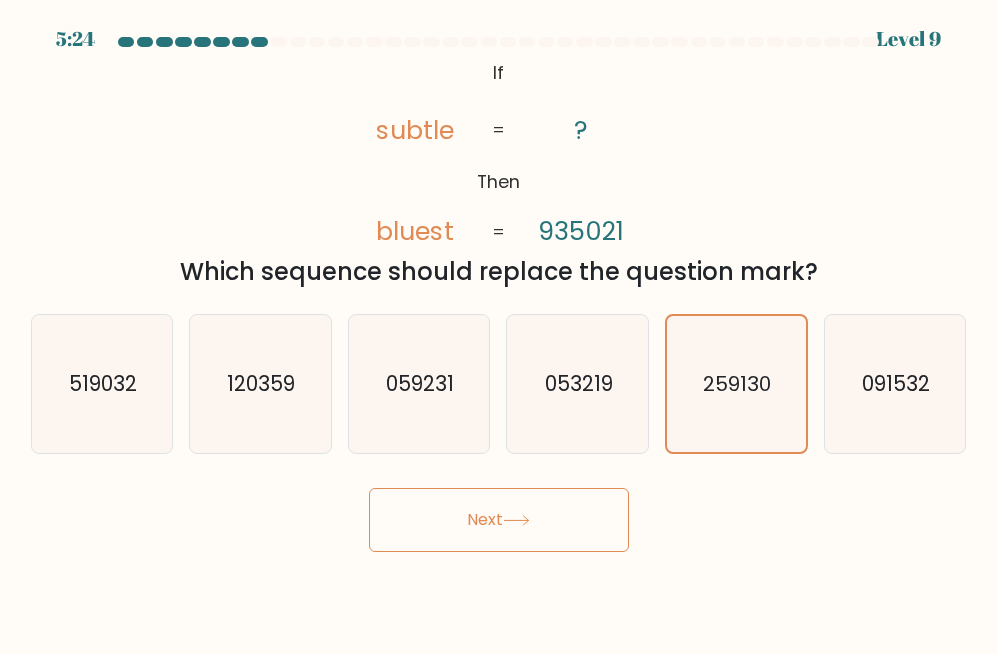 click on "Next" at bounding box center (499, 520) 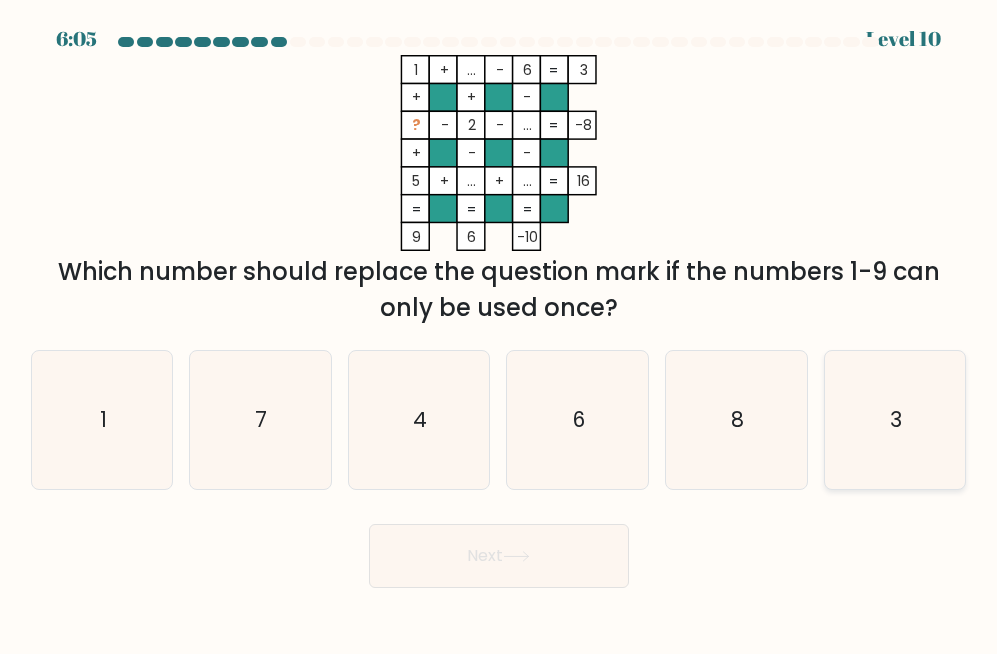 click on "3" 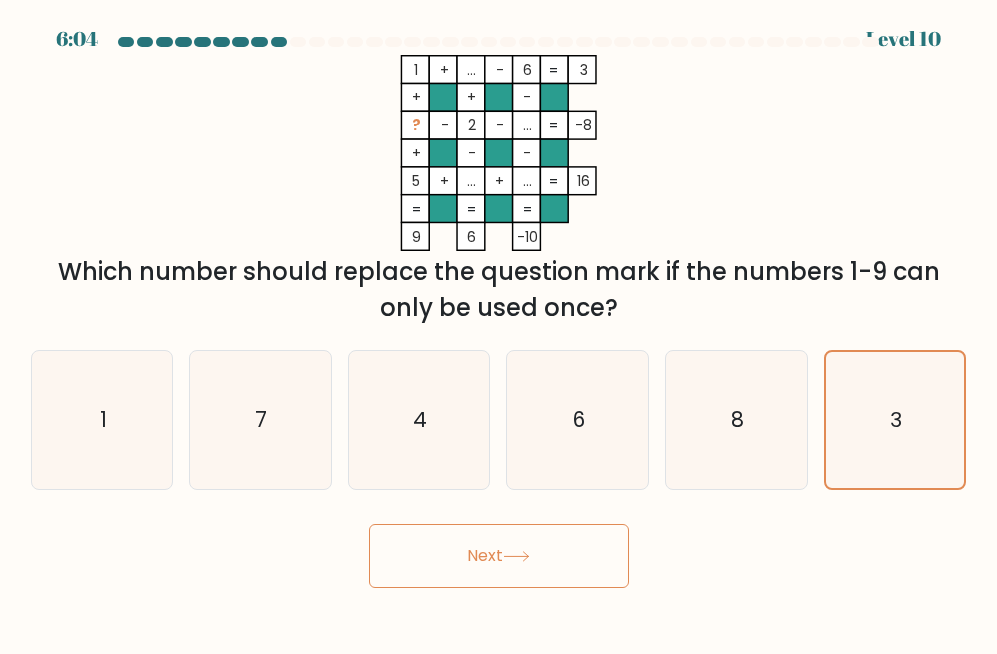 click on "Next" at bounding box center (499, 556) 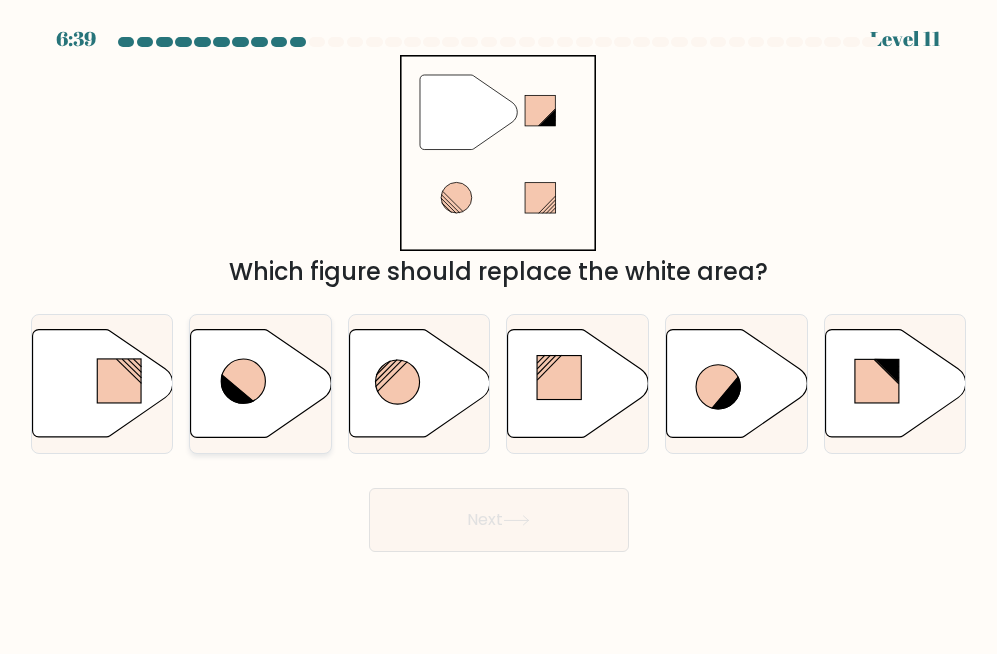 click 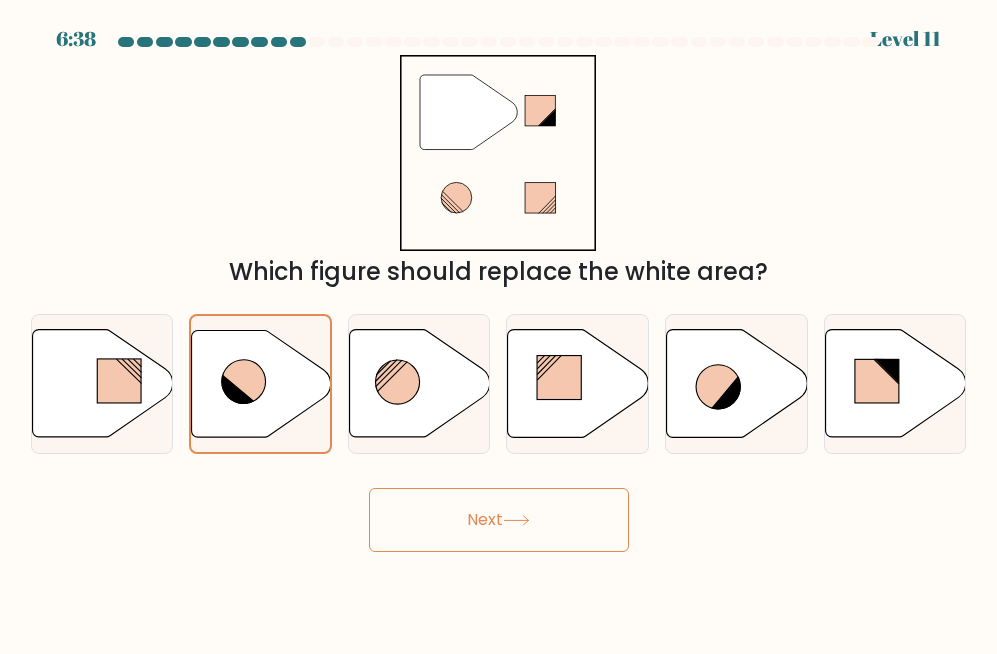 click on "Next" at bounding box center [499, 520] 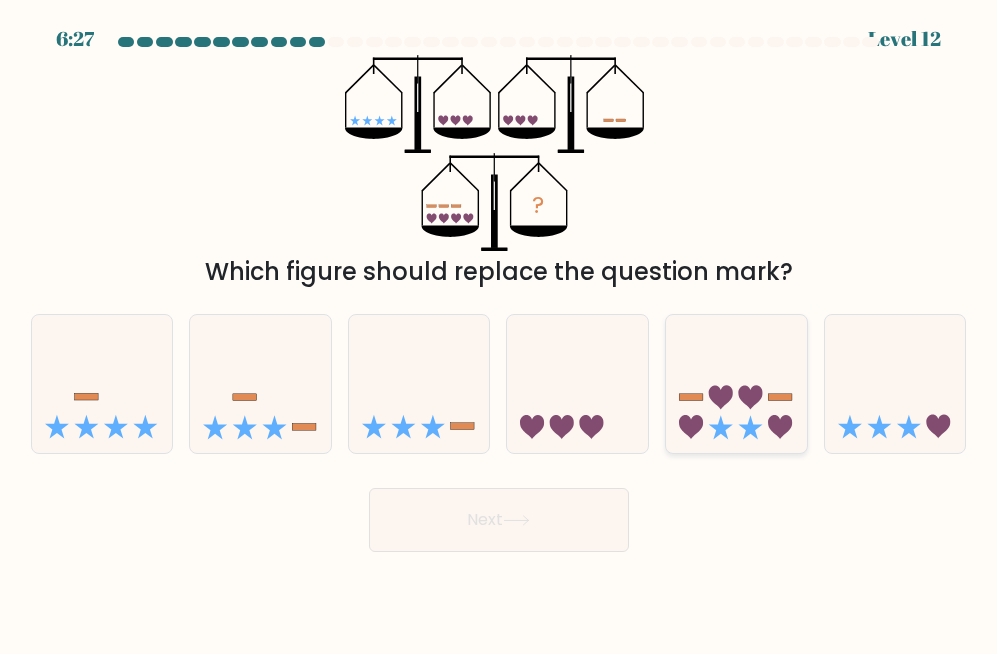 click at bounding box center (736, 384) 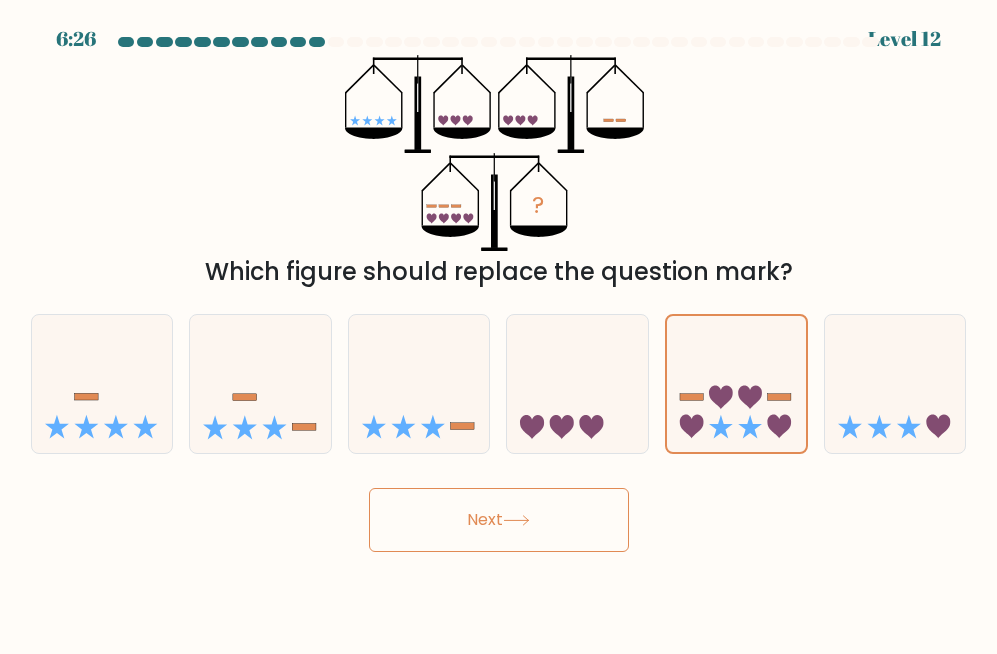 click 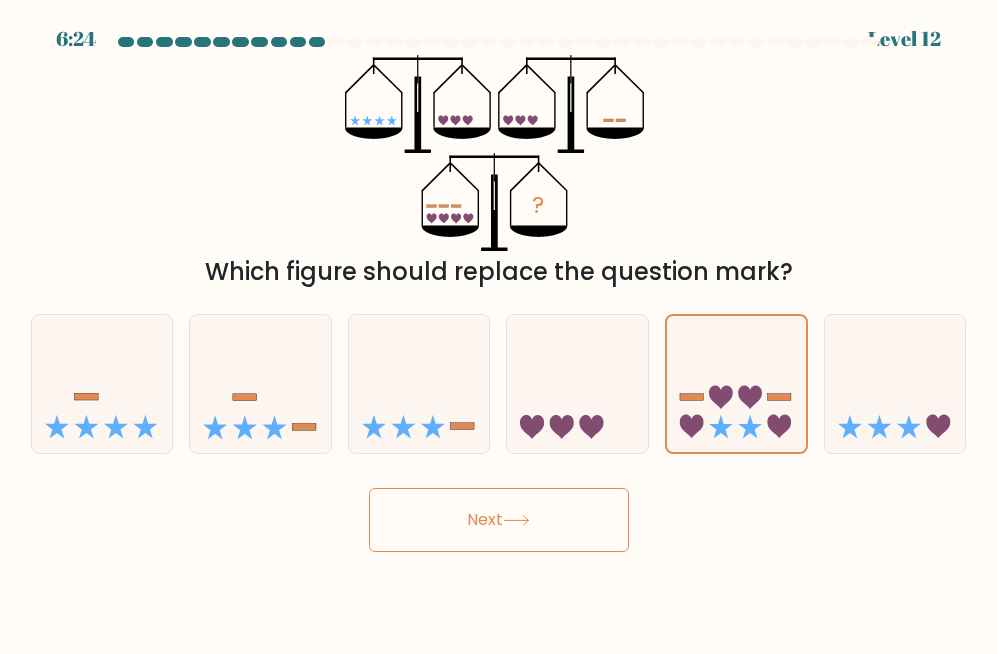 click on "Next" at bounding box center [499, 520] 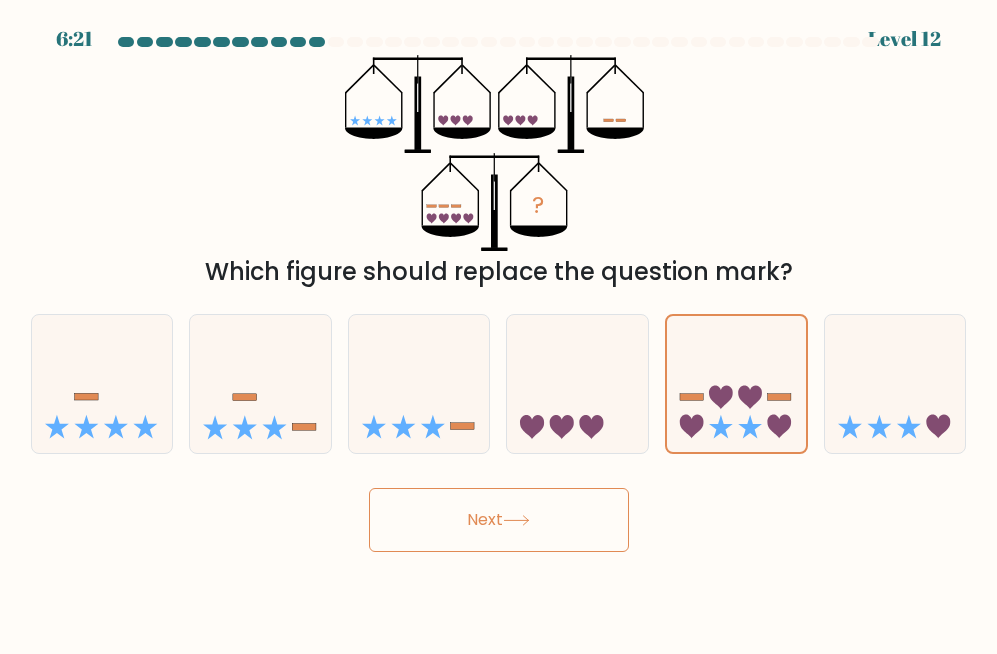 click on "Next" at bounding box center [499, 520] 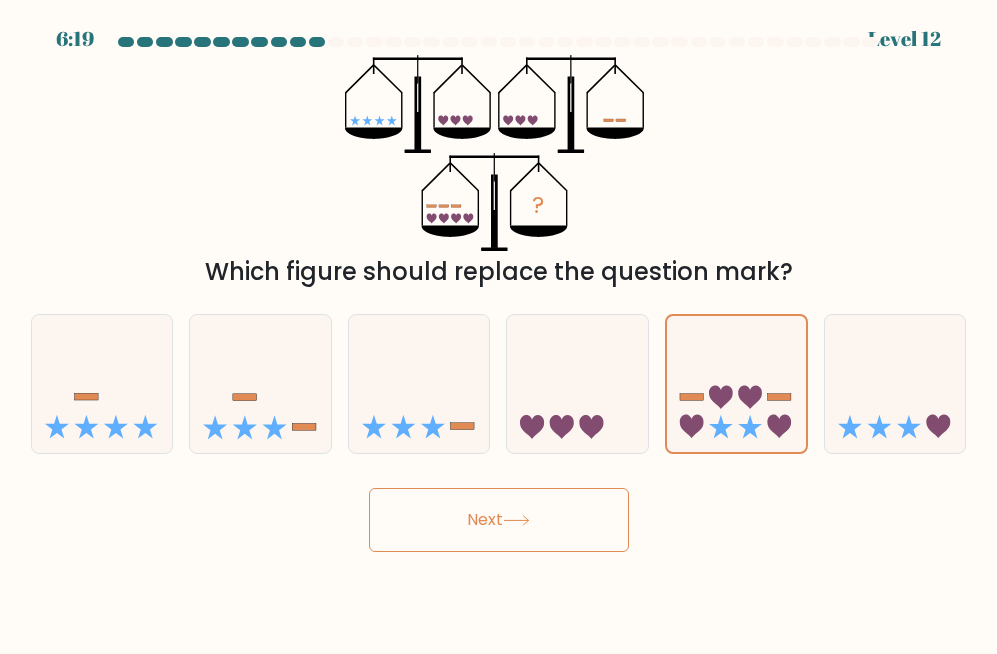 click on "Next" at bounding box center (499, 520) 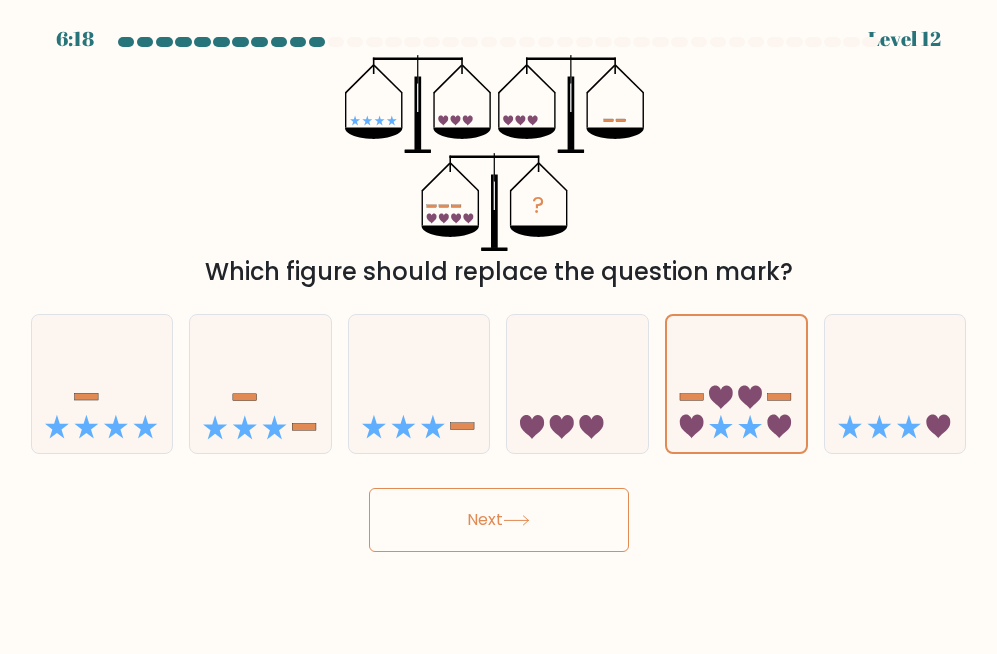 type 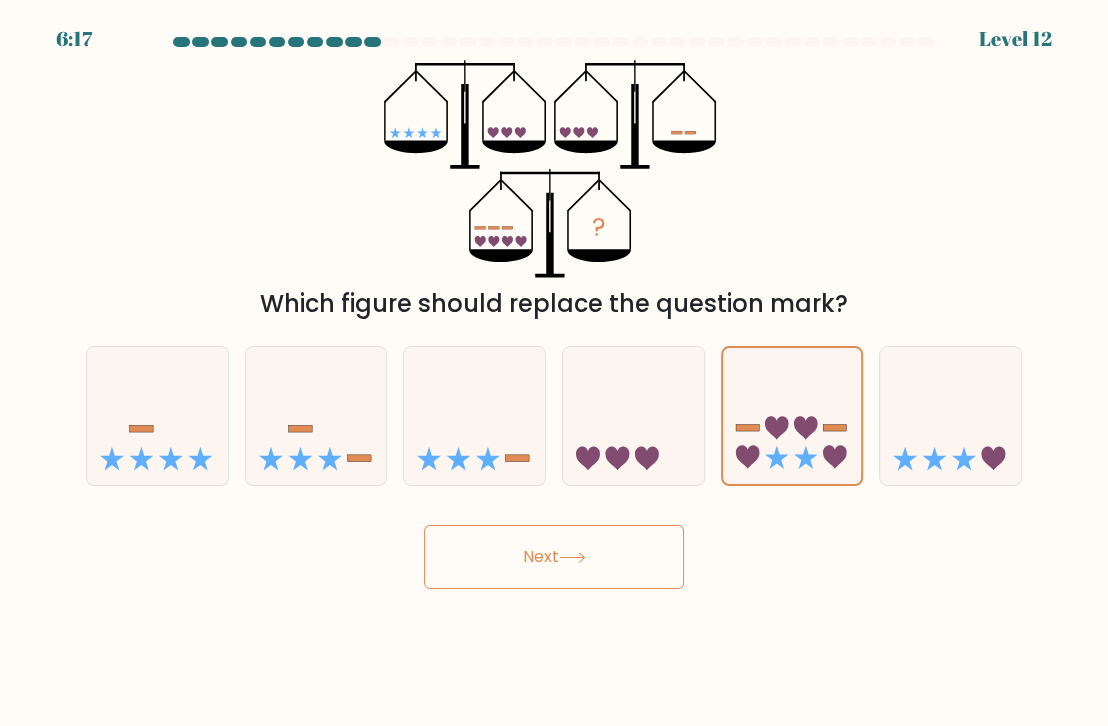 click on "Next" at bounding box center [554, 557] 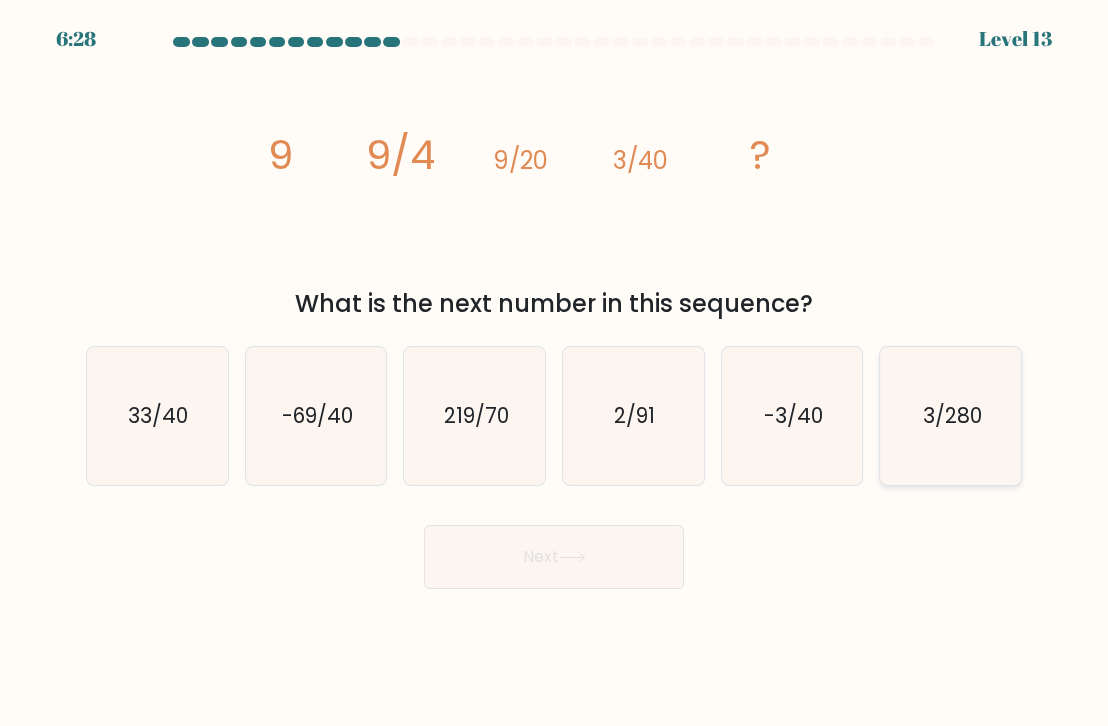 click on "3/280" 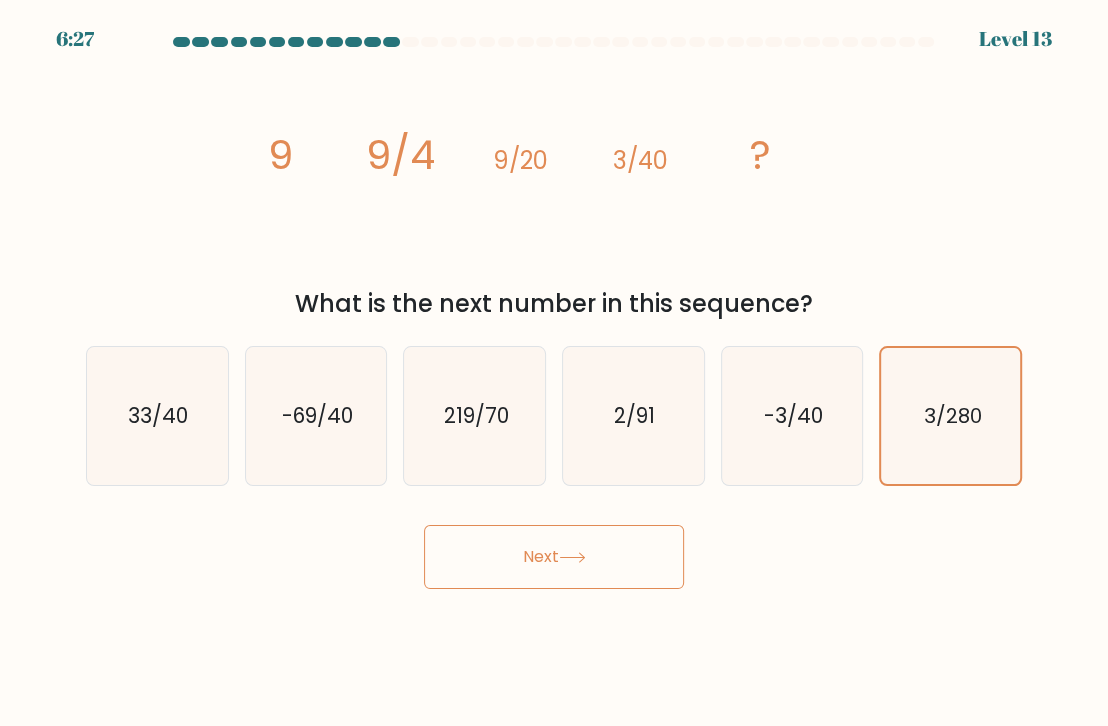click on "Next" at bounding box center (554, 557) 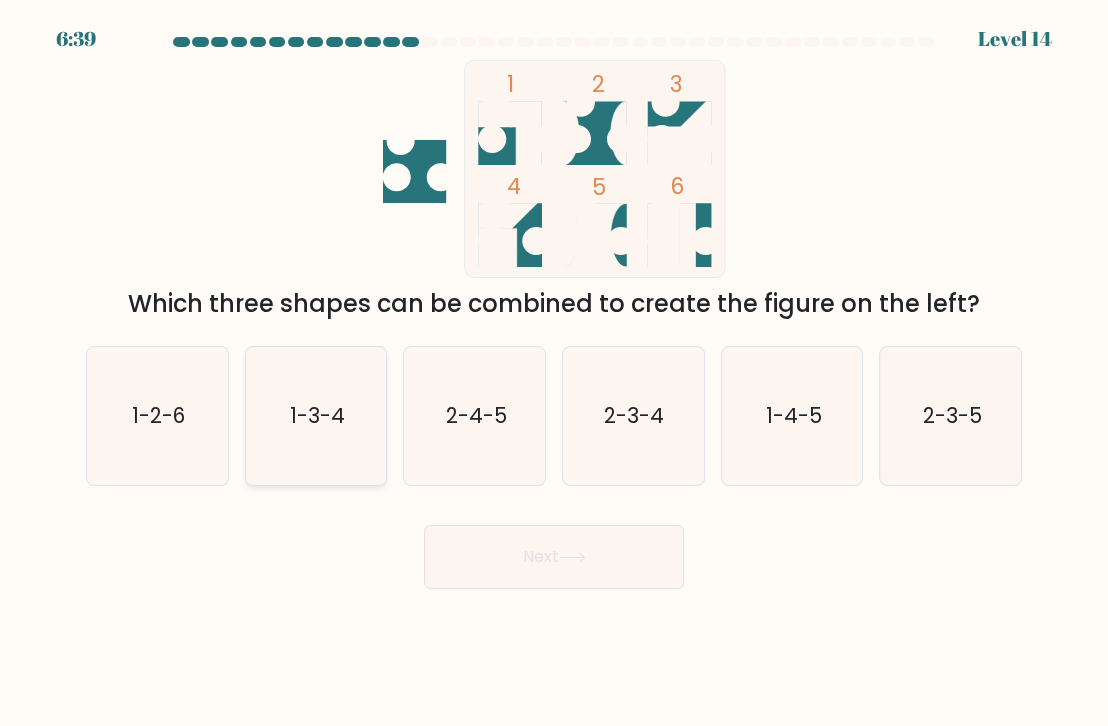 click on "1-3-4" 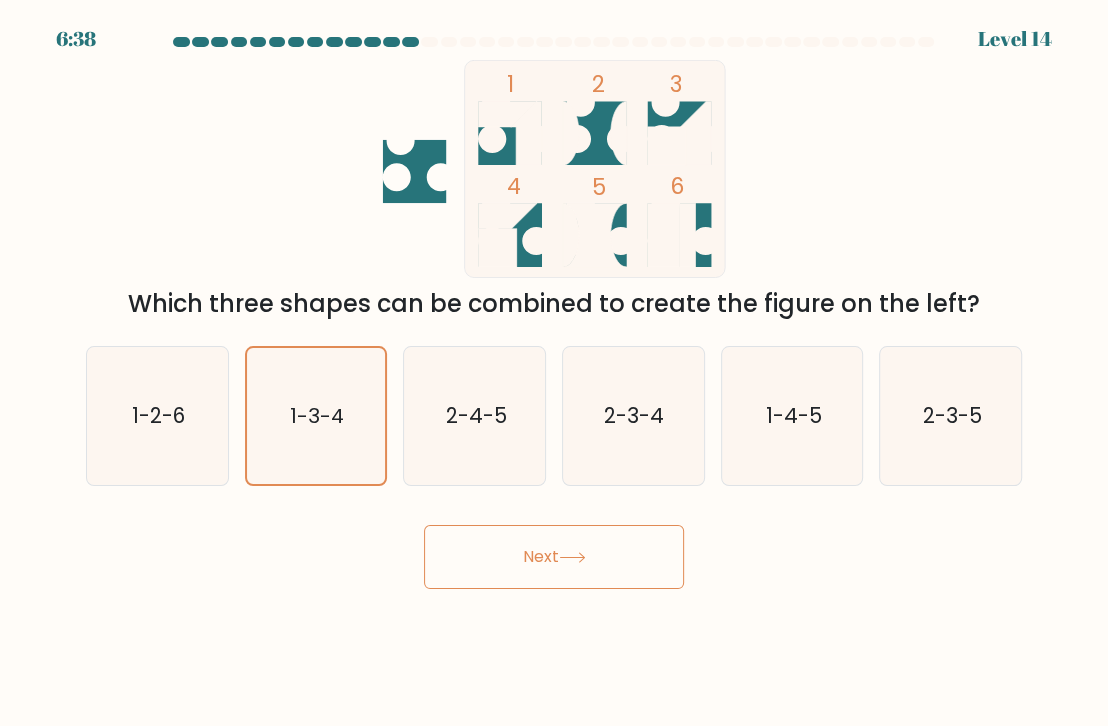 click on "Next" at bounding box center [554, 557] 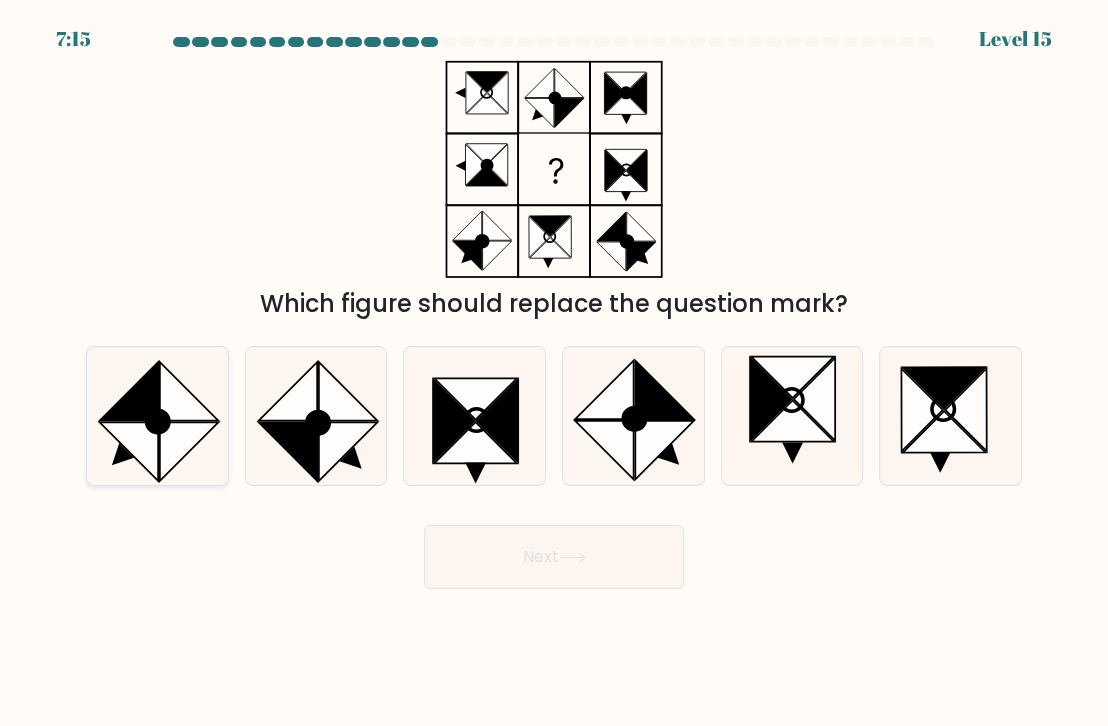 click 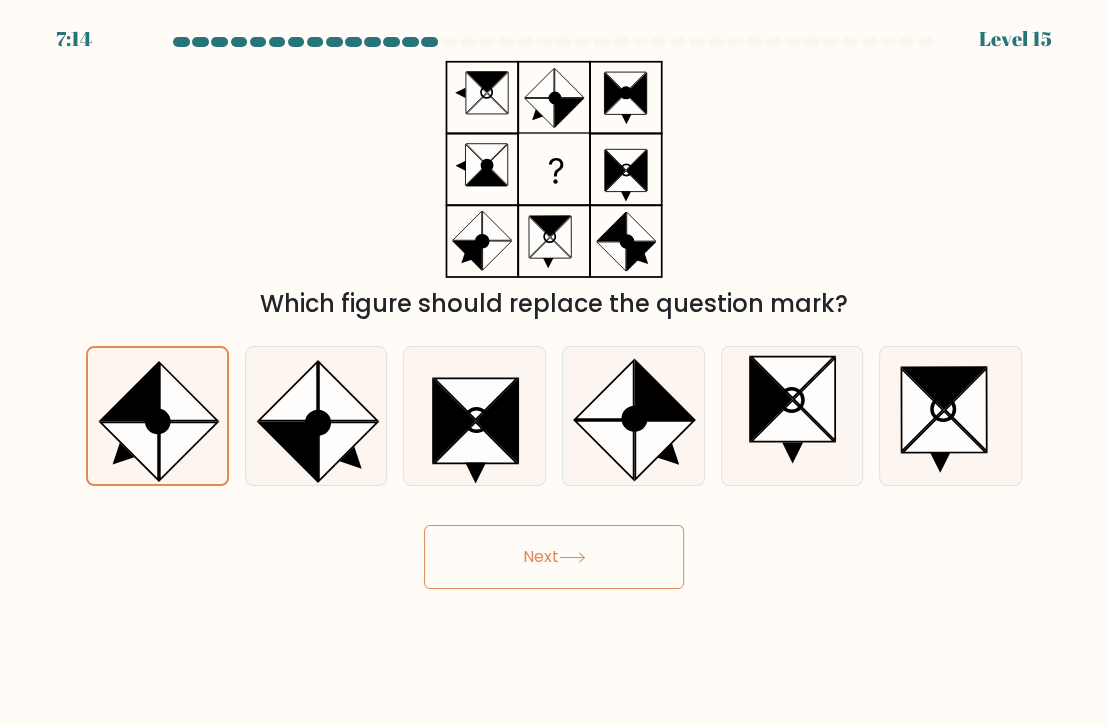 click on "Next" at bounding box center [554, 557] 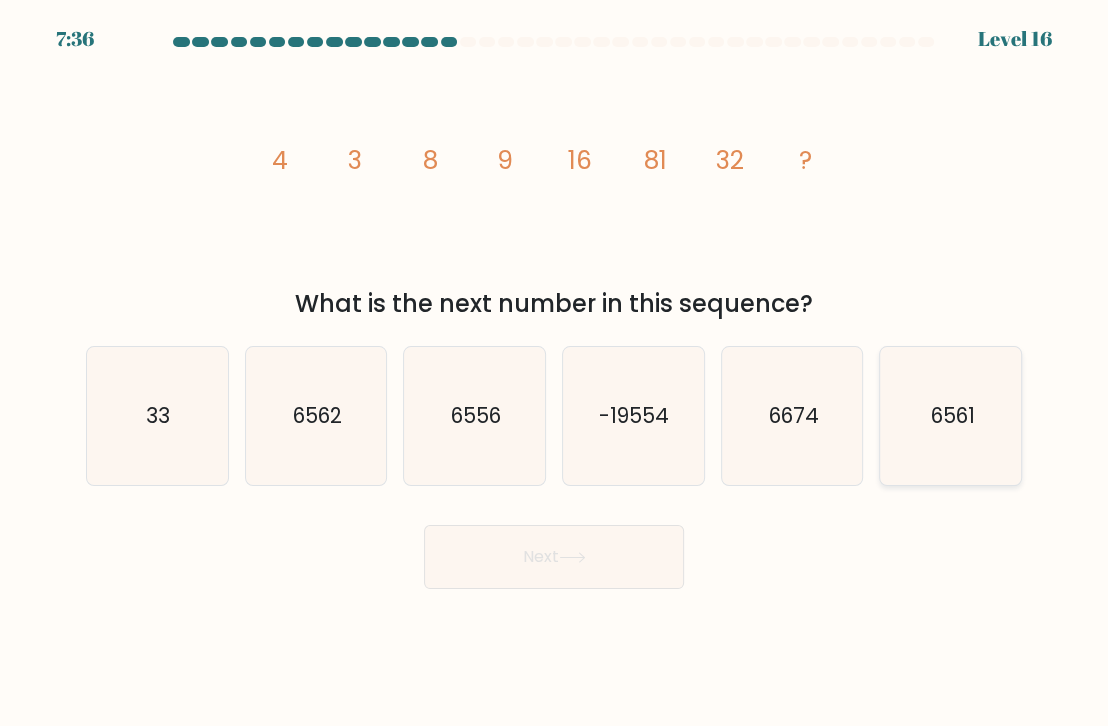 click on "6561" 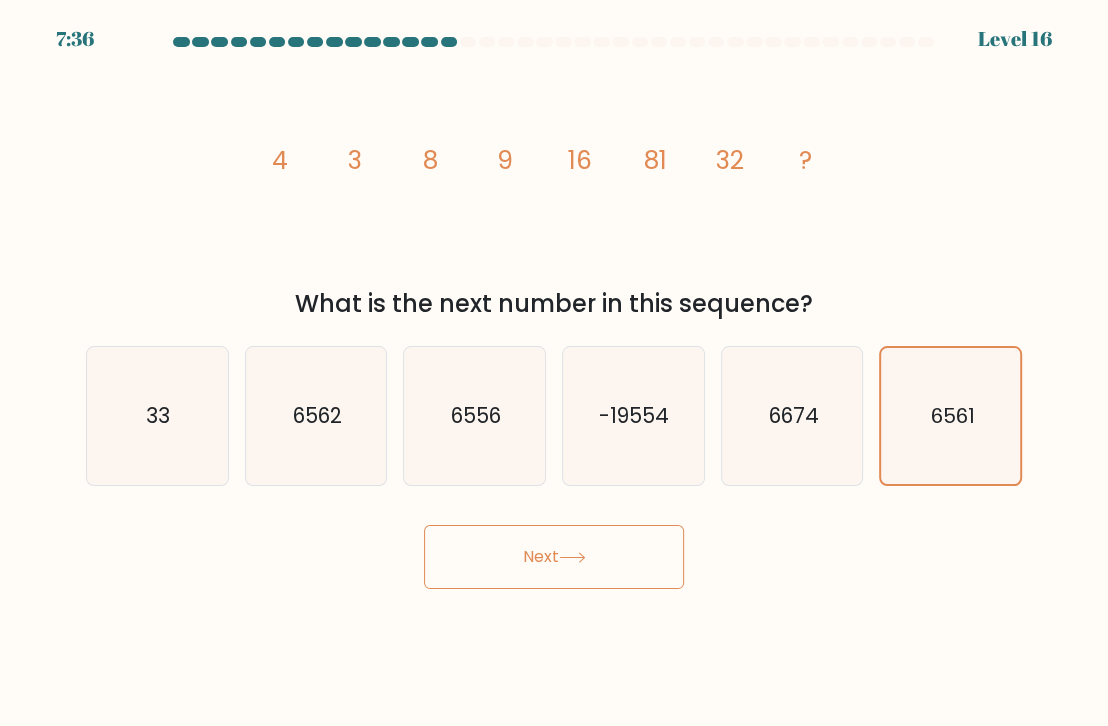 click on "Next" at bounding box center (554, 557) 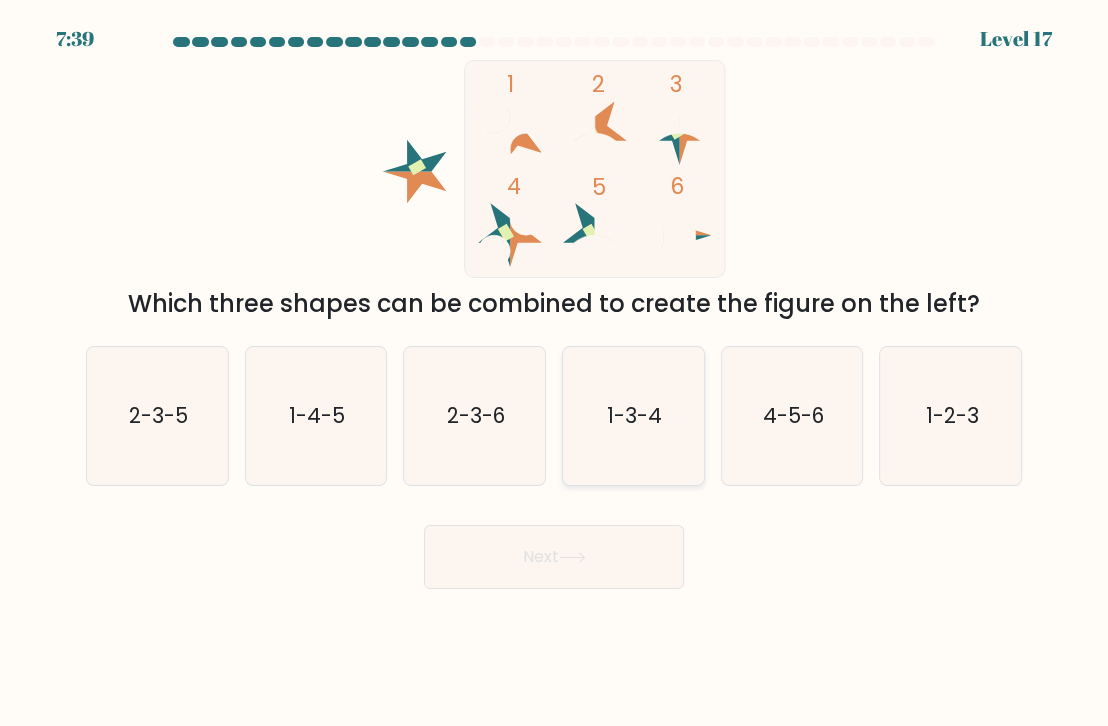 click on "1-3-4" 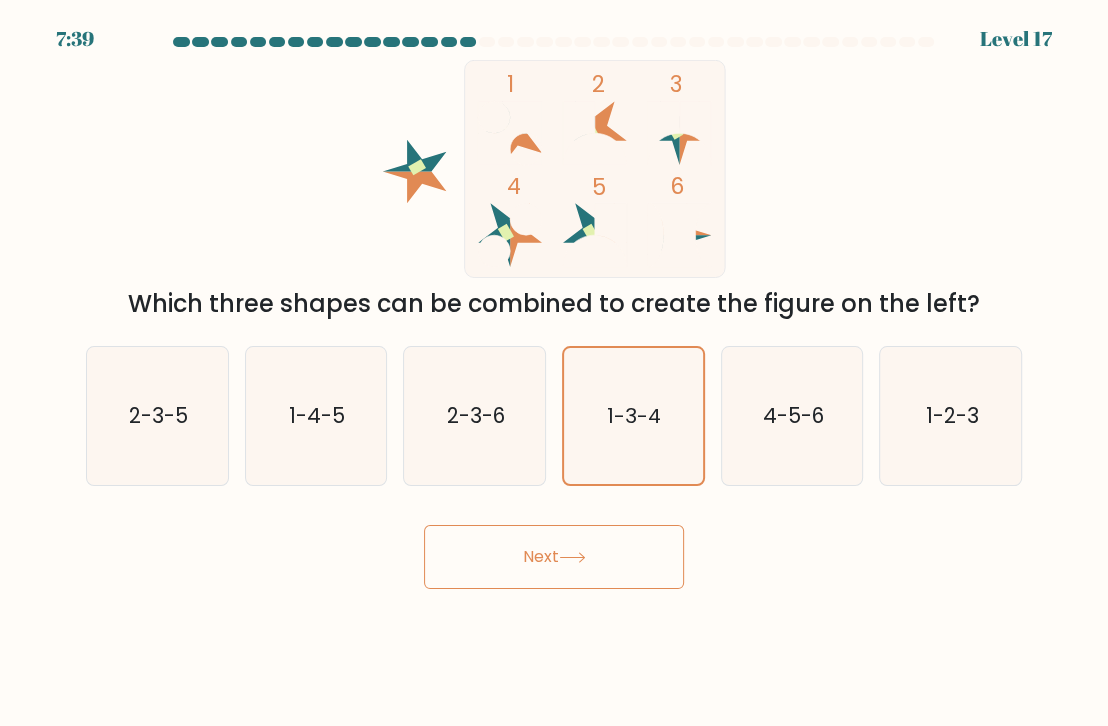 click 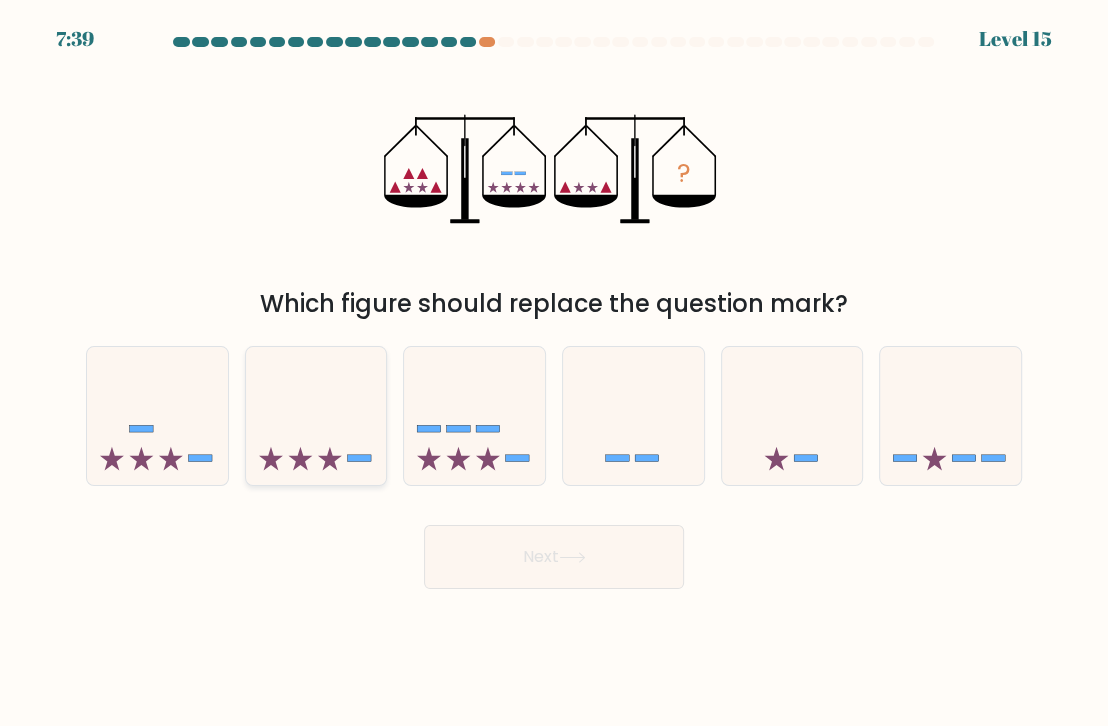 click 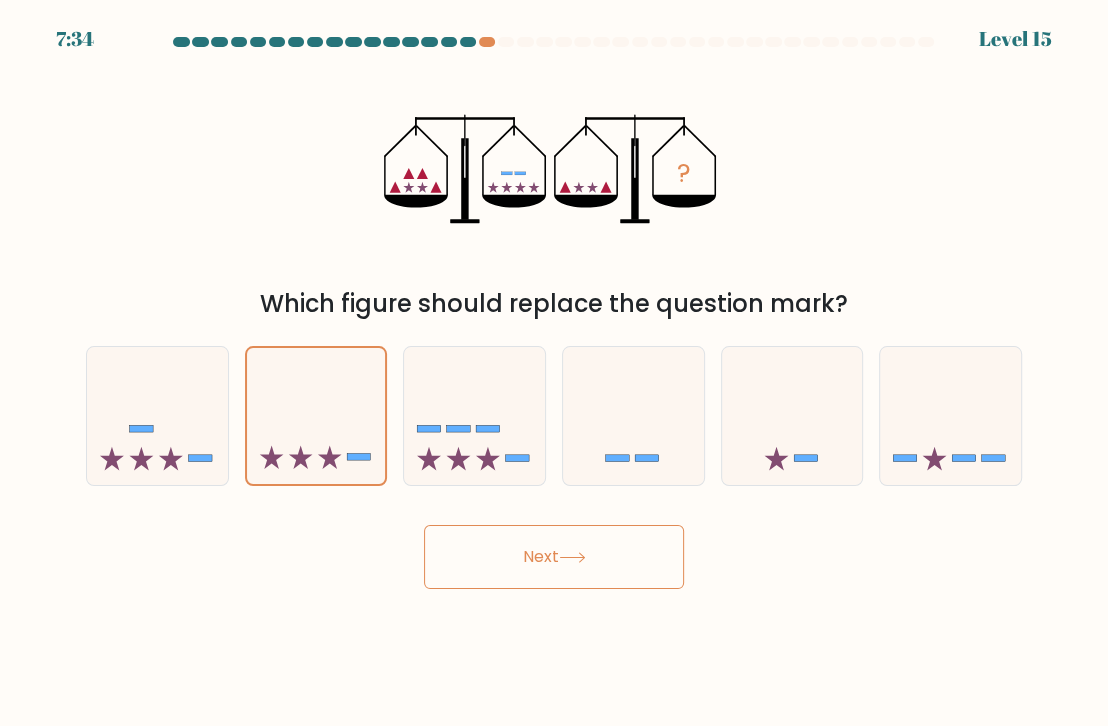 click on "Next" at bounding box center [554, 557] 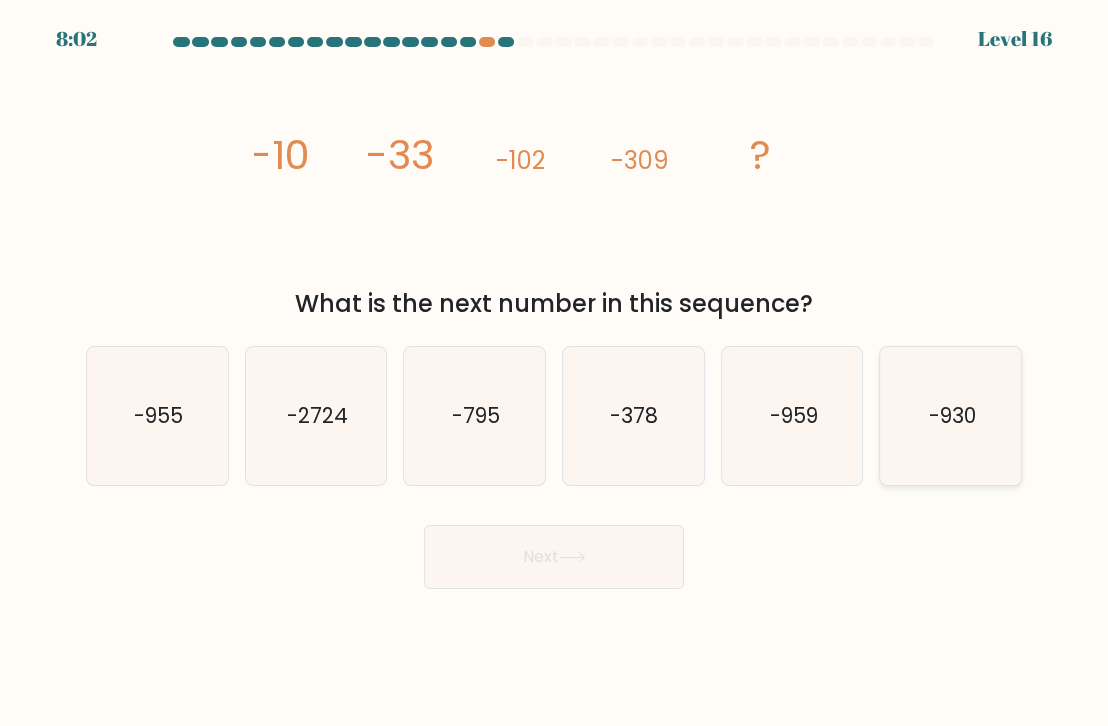 click on "-930" 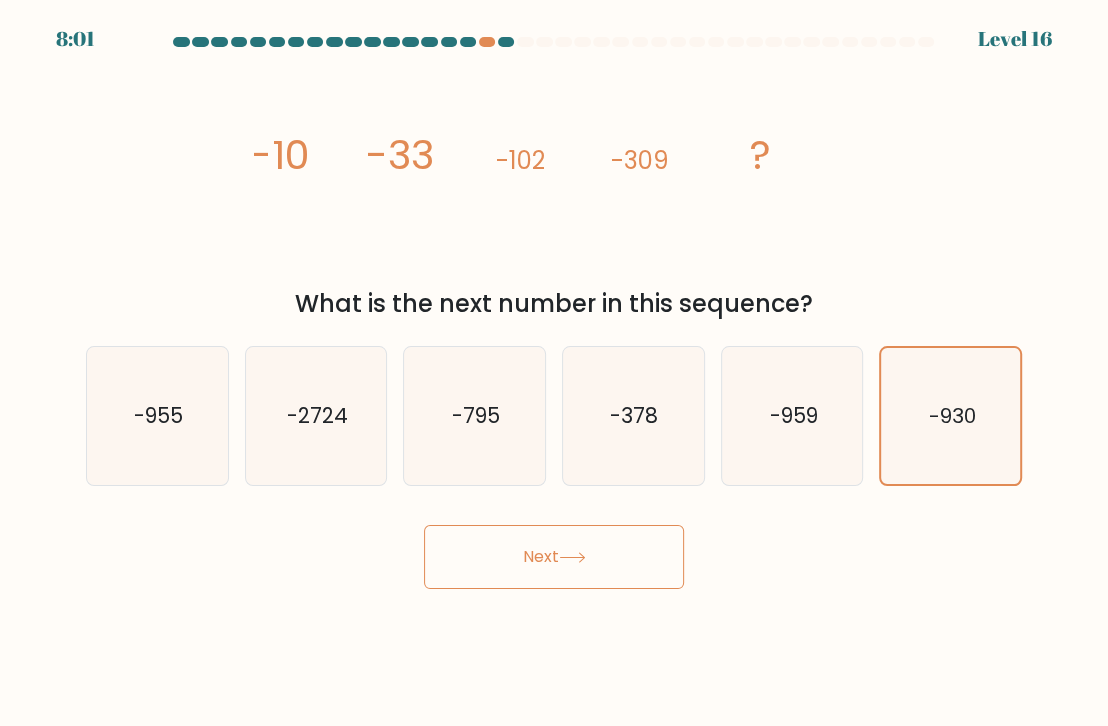 click on "Next" at bounding box center [554, 557] 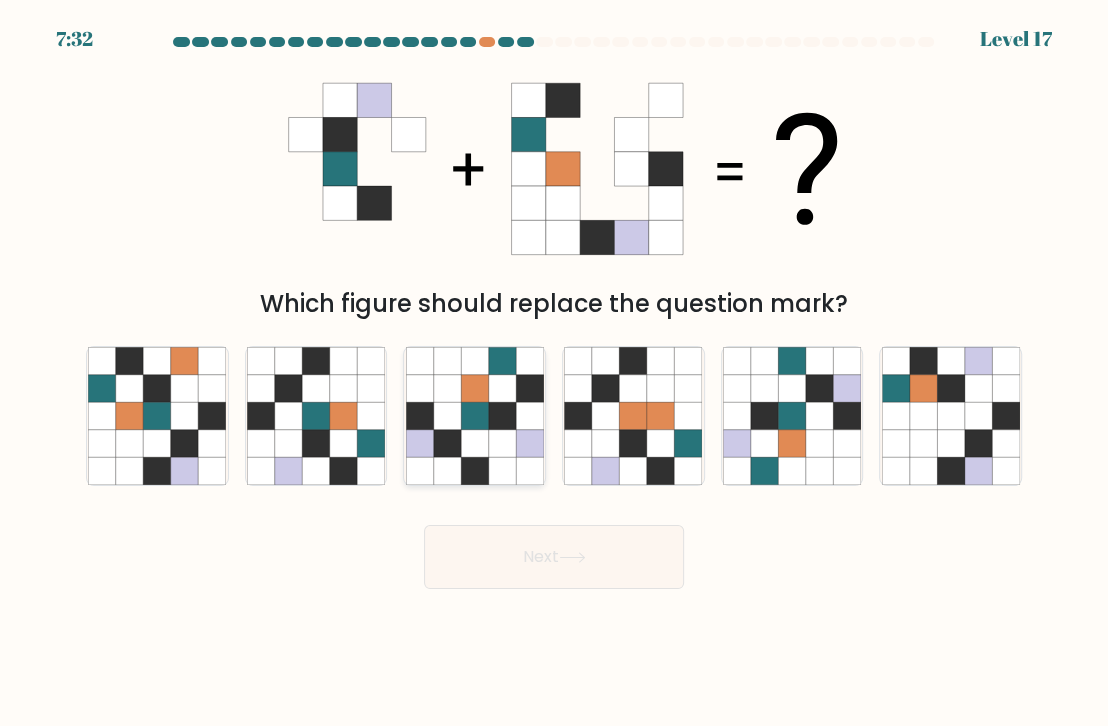 click 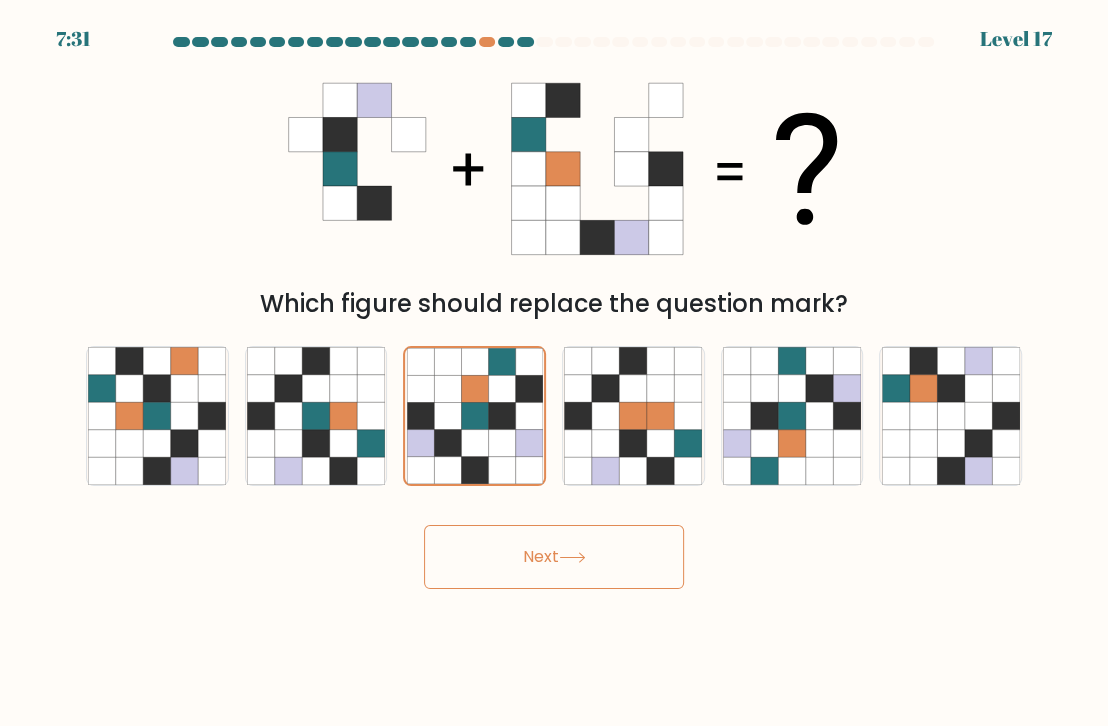click on "Next" at bounding box center (554, 557) 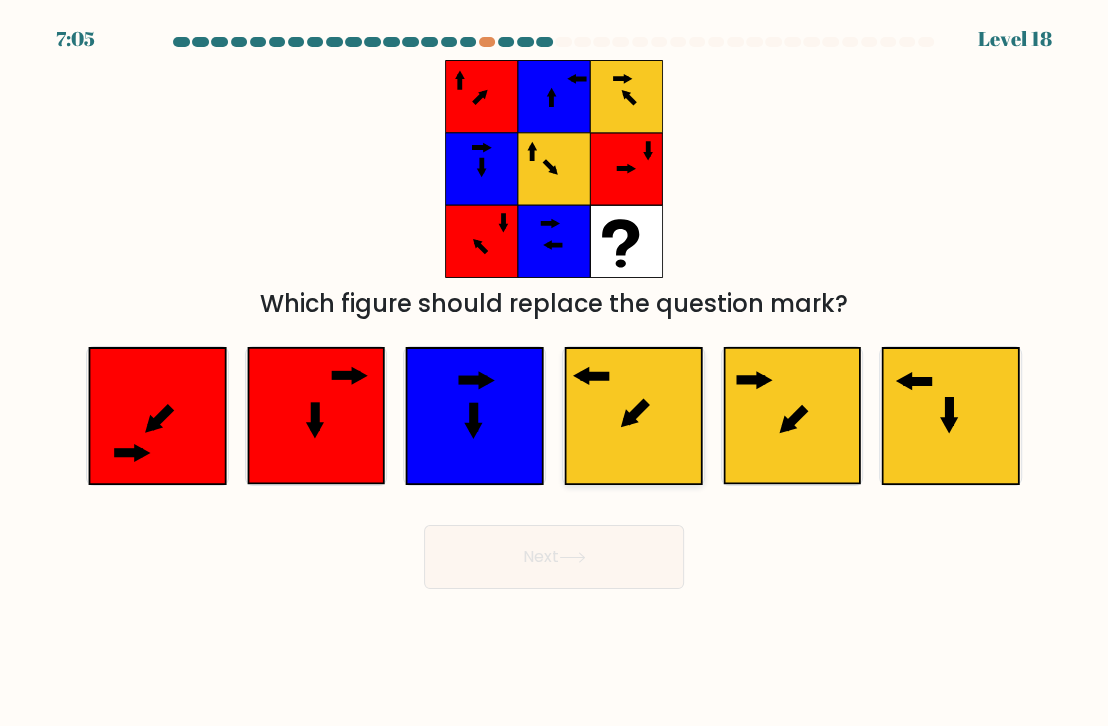 click 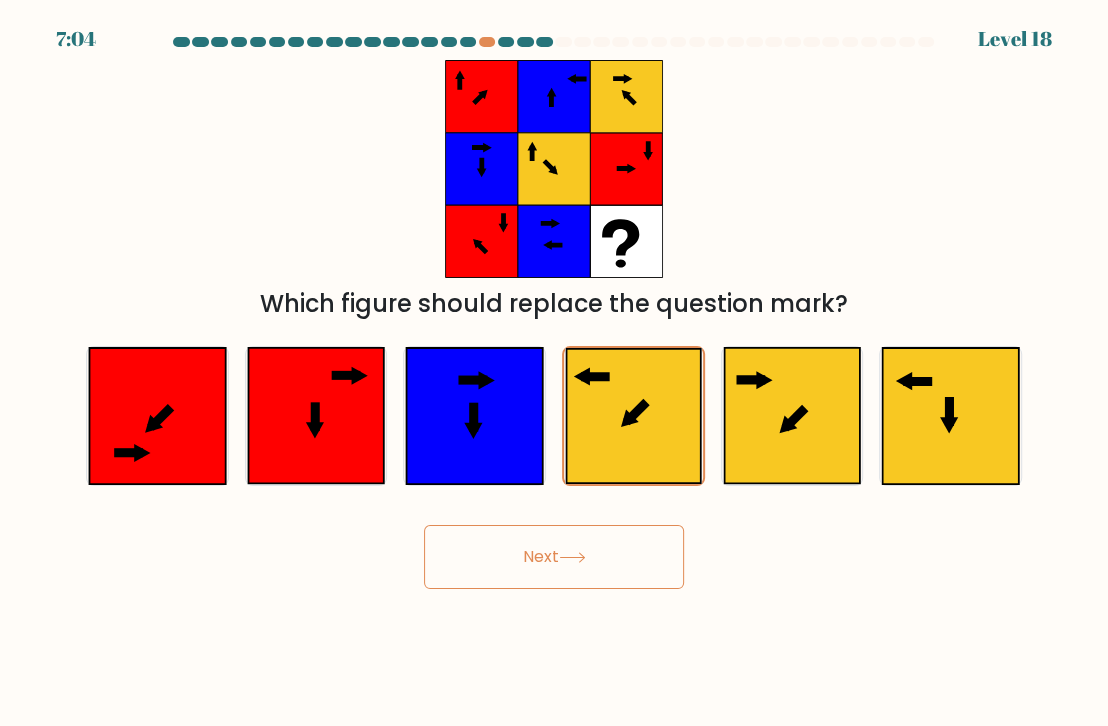 click 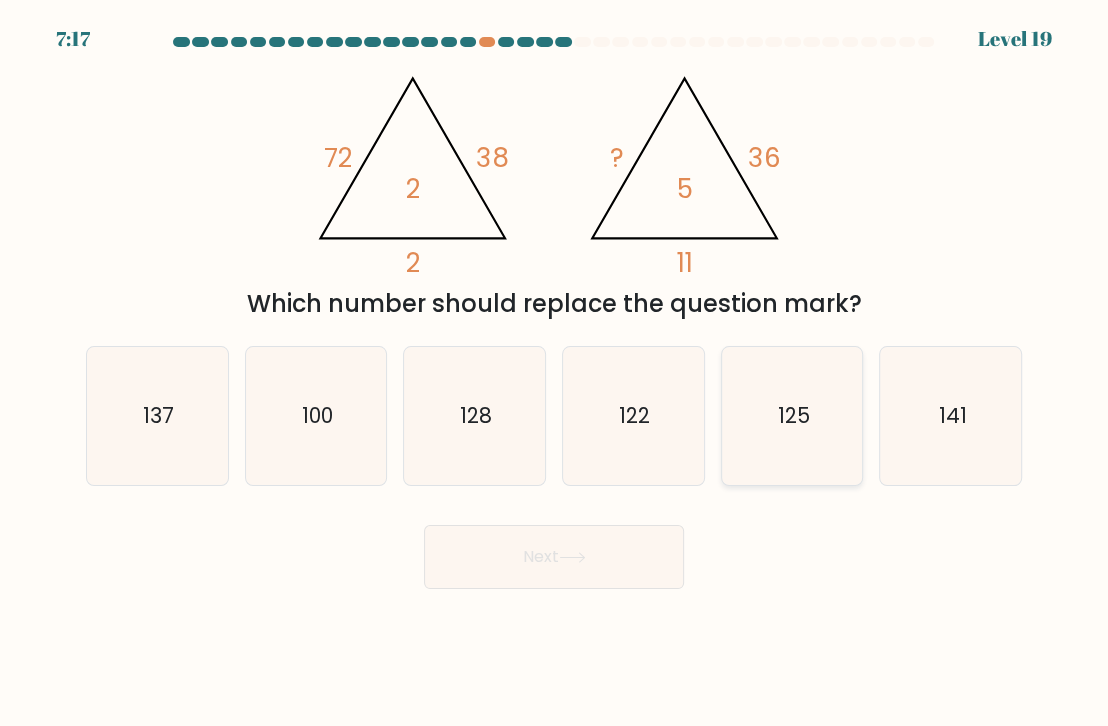 click on "125" 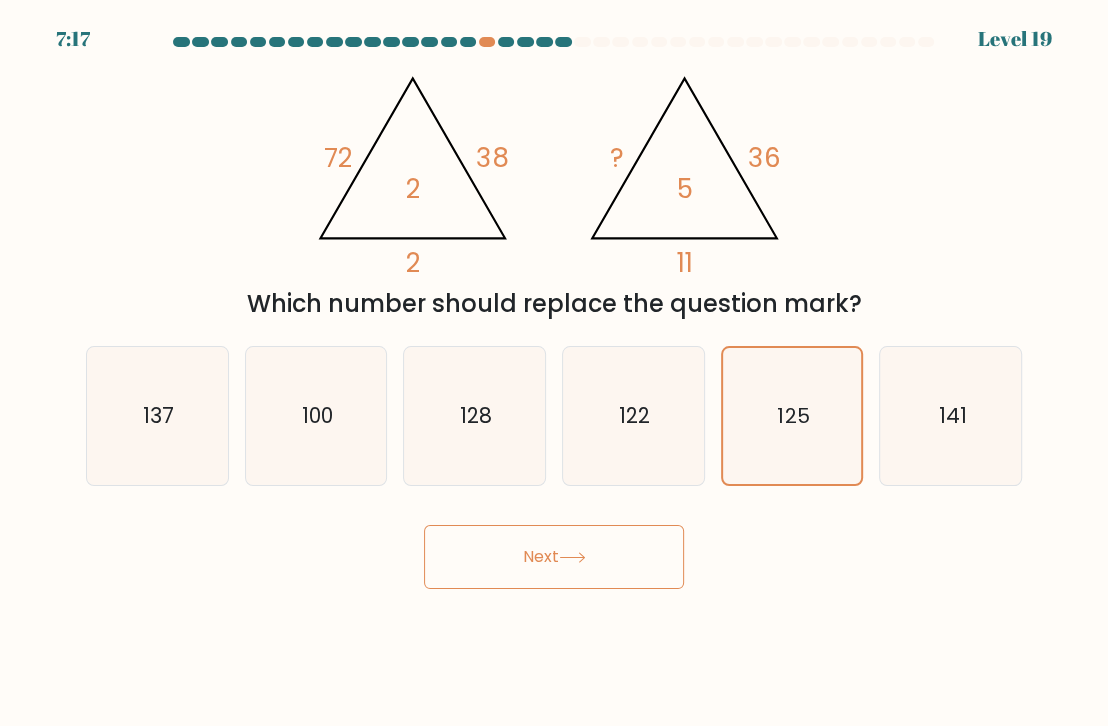 click on "Next" at bounding box center (554, 557) 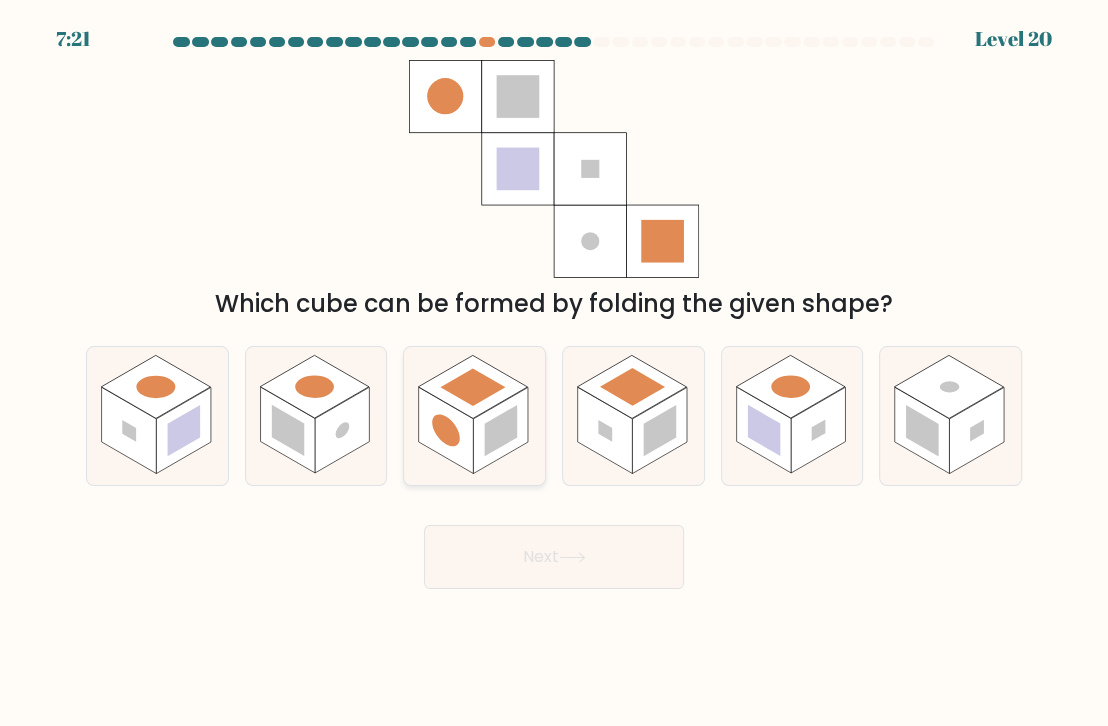 click 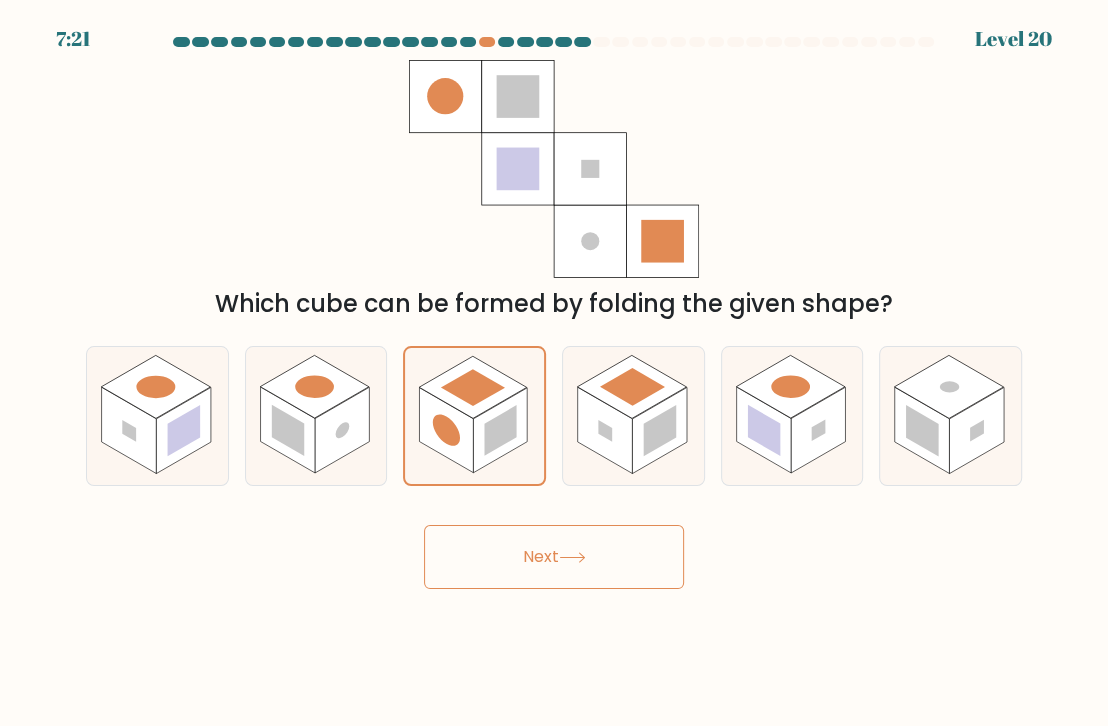 click on "Next" at bounding box center [554, 557] 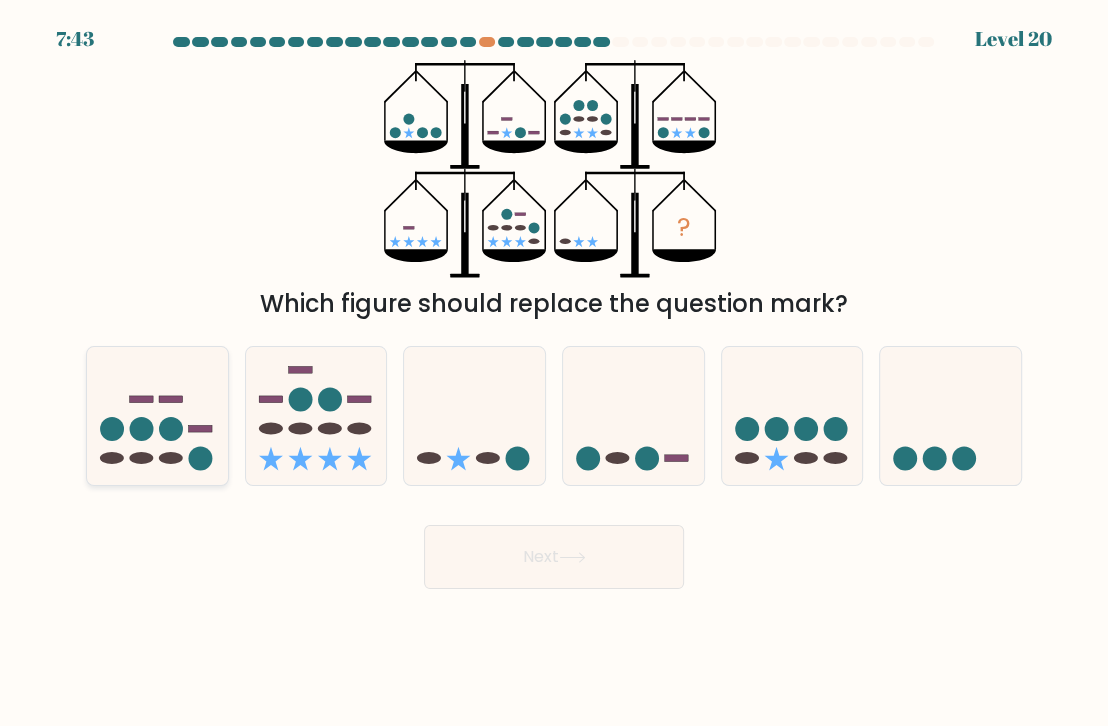 click 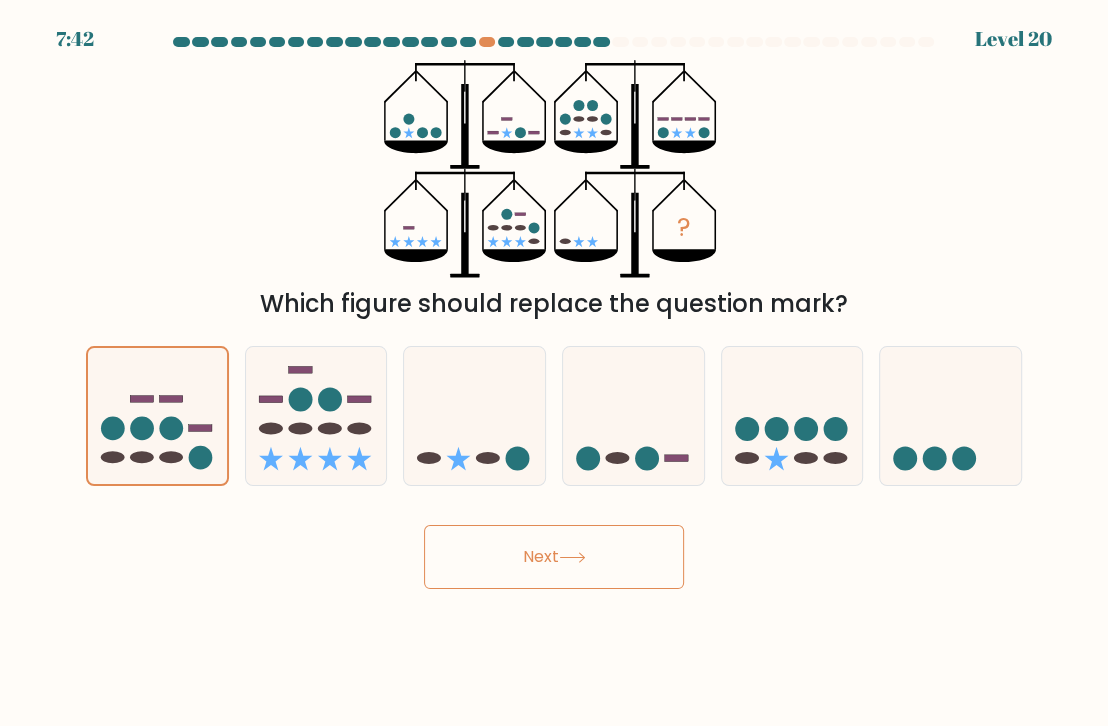 click on "Next" at bounding box center [554, 557] 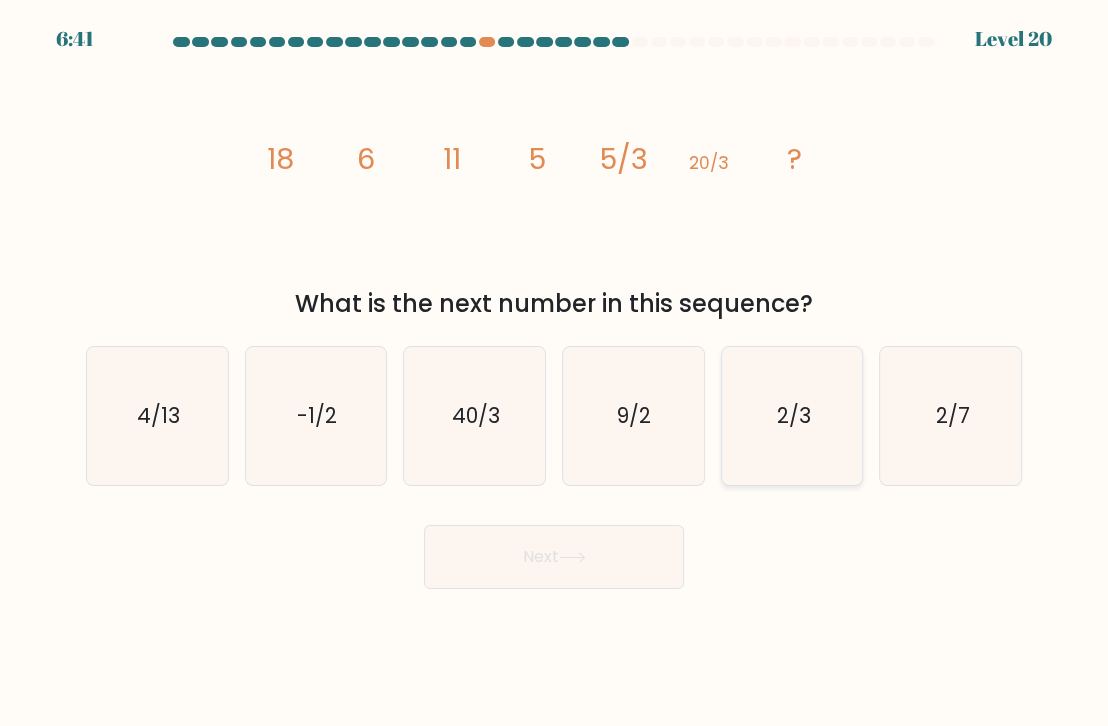click on "2/3" 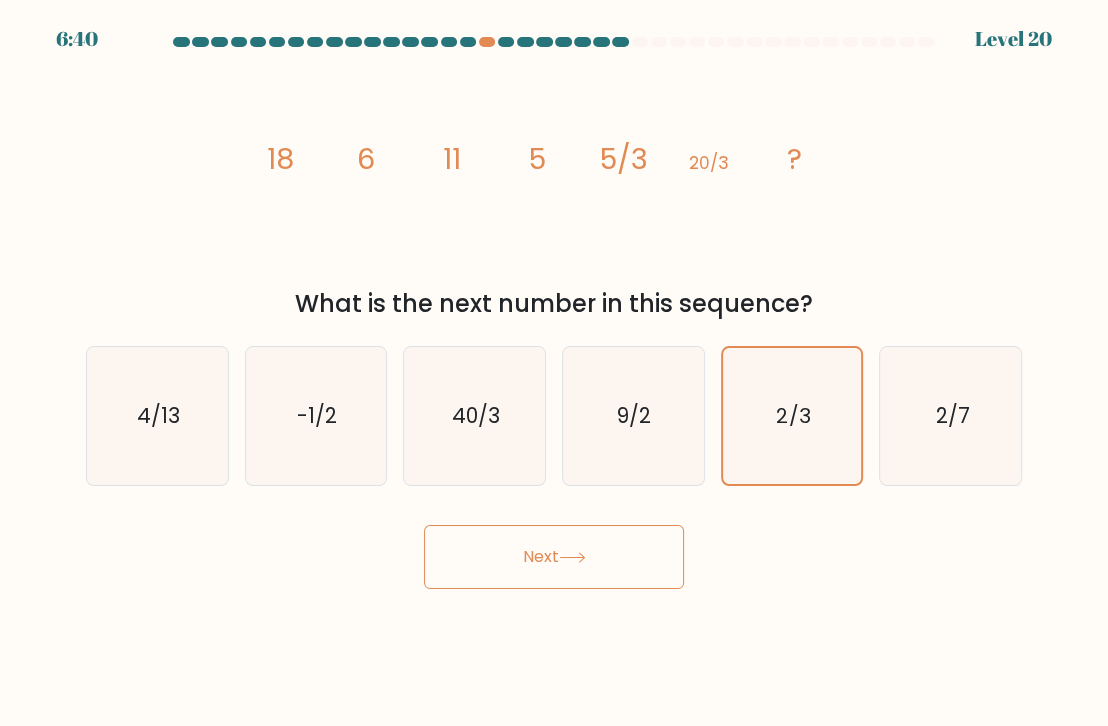 click on "Next" at bounding box center [554, 557] 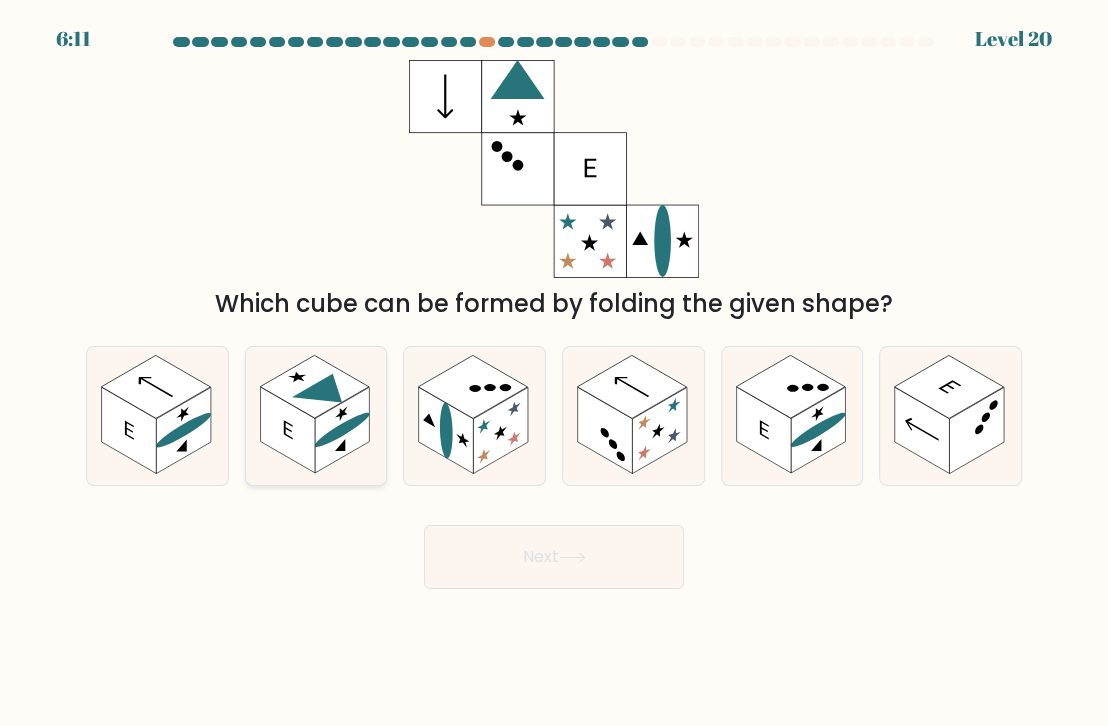 click 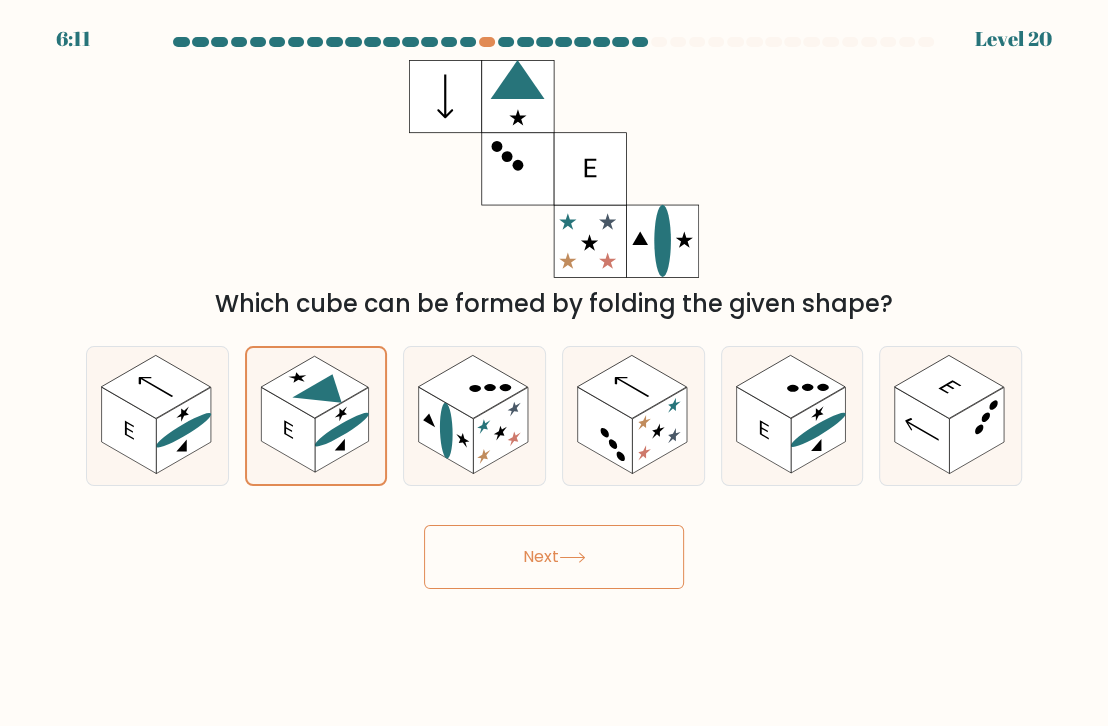 click on "Next" at bounding box center (554, 557) 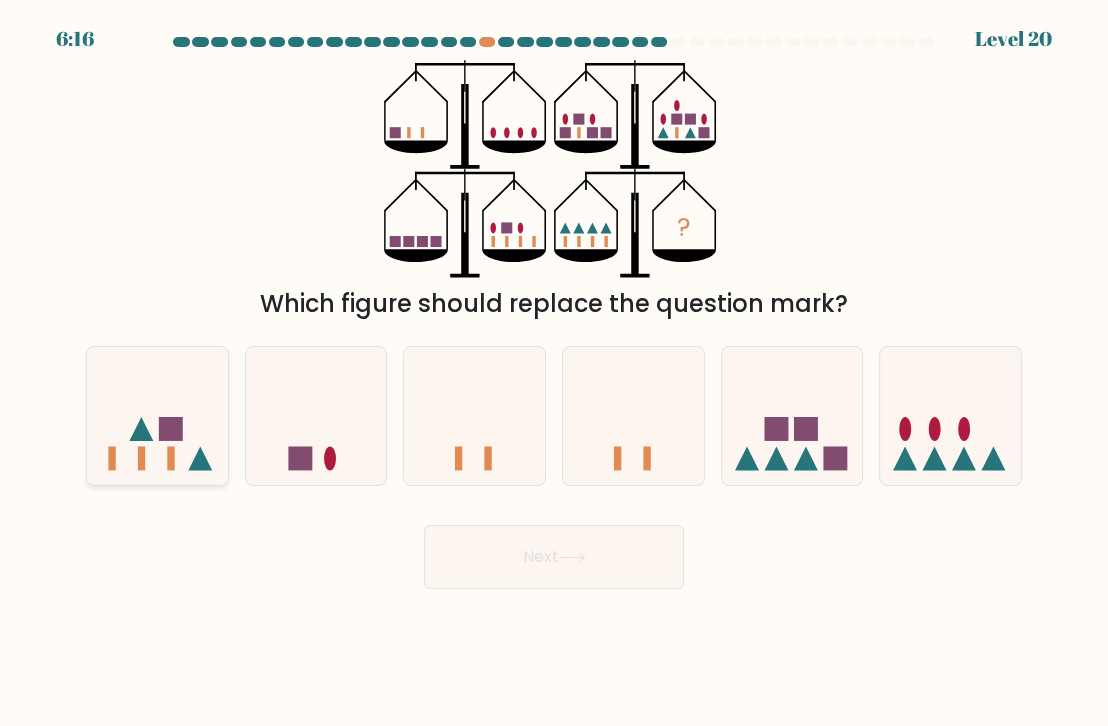 click 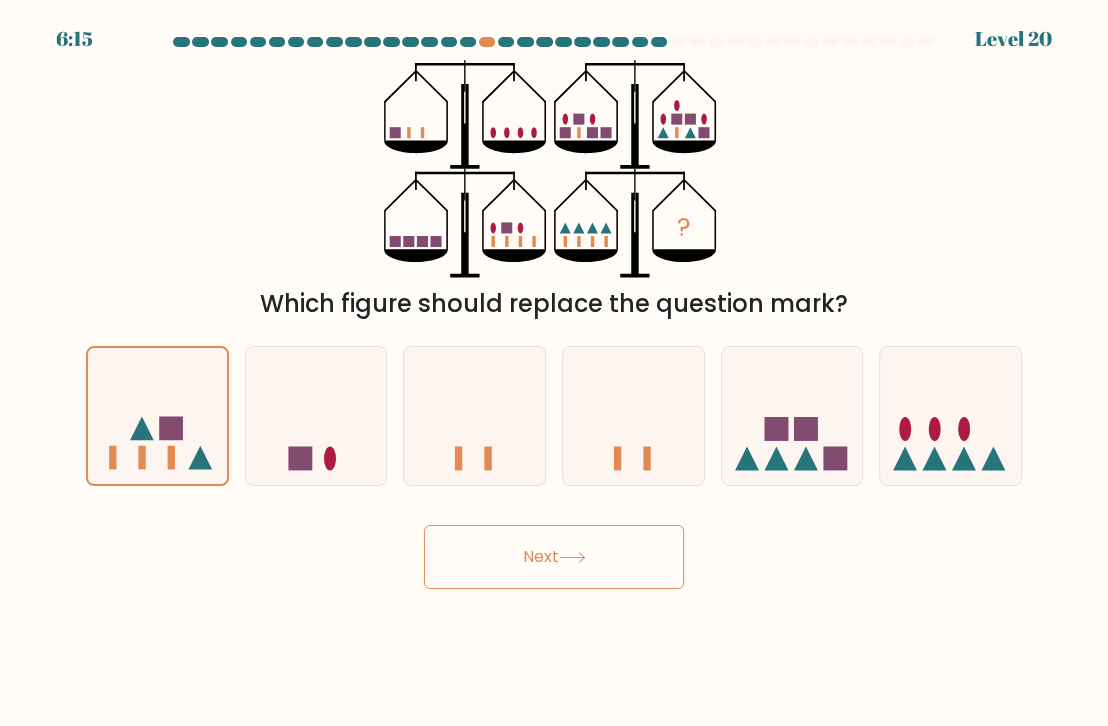 click on "Next" at bounding box center [554, 557] 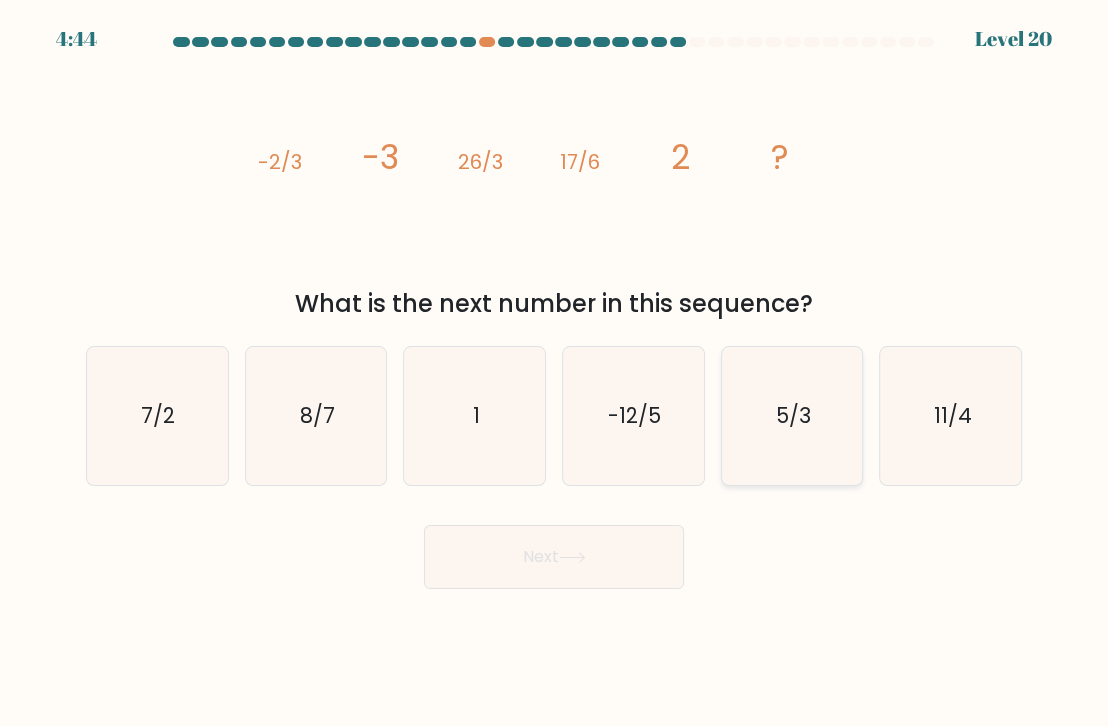 click on "5/3" 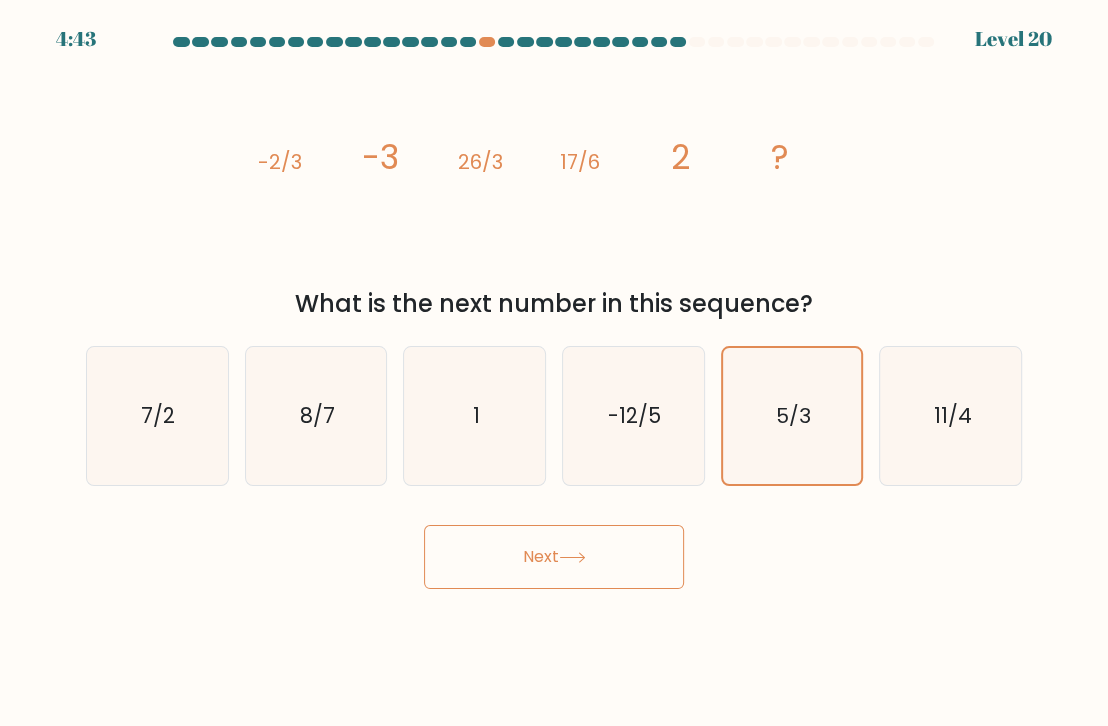 click on "Next" at bounding box center [554, 557] 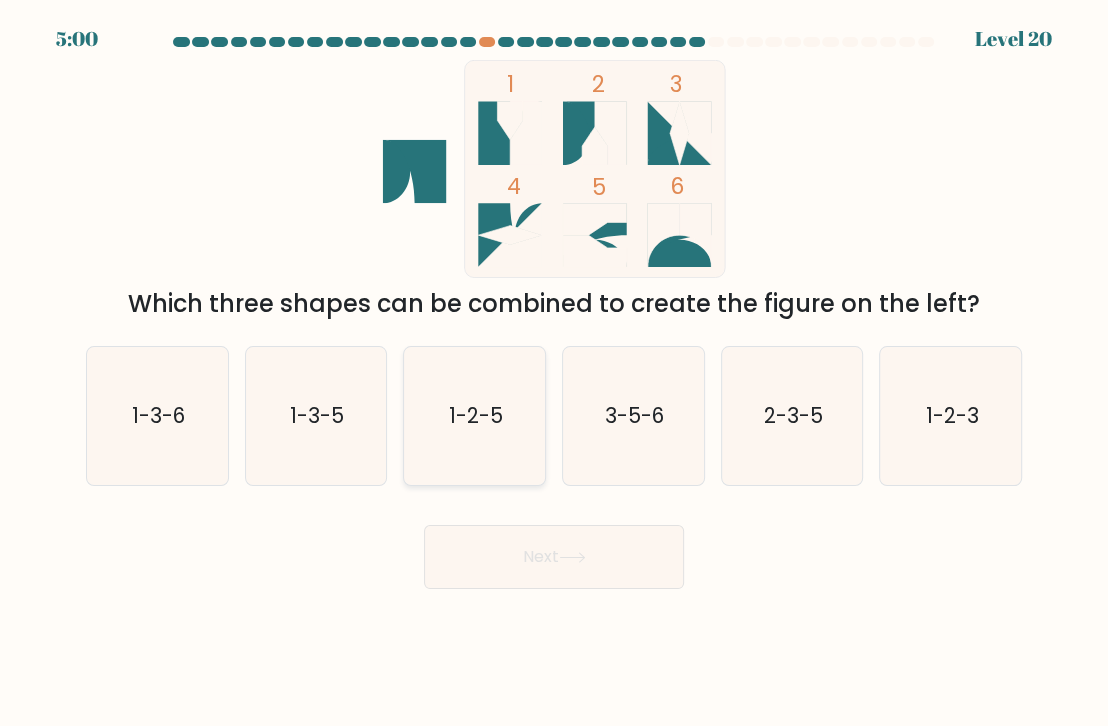click on "1-2-5" 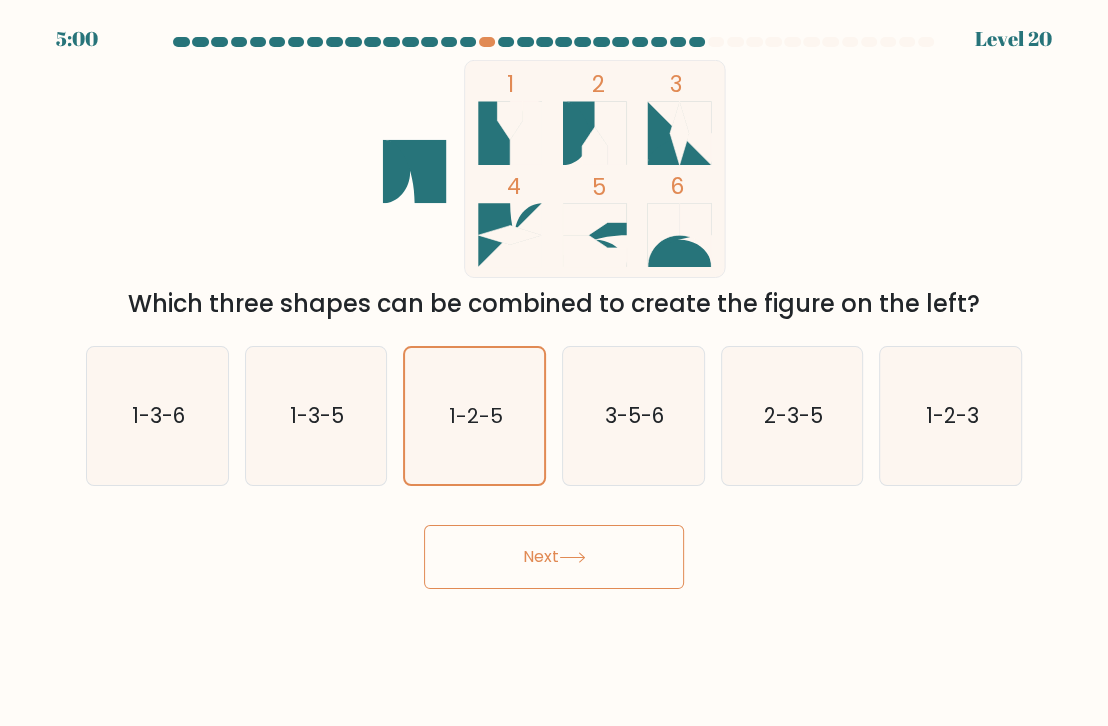 click on "Next" at bounding box center (554, 557) 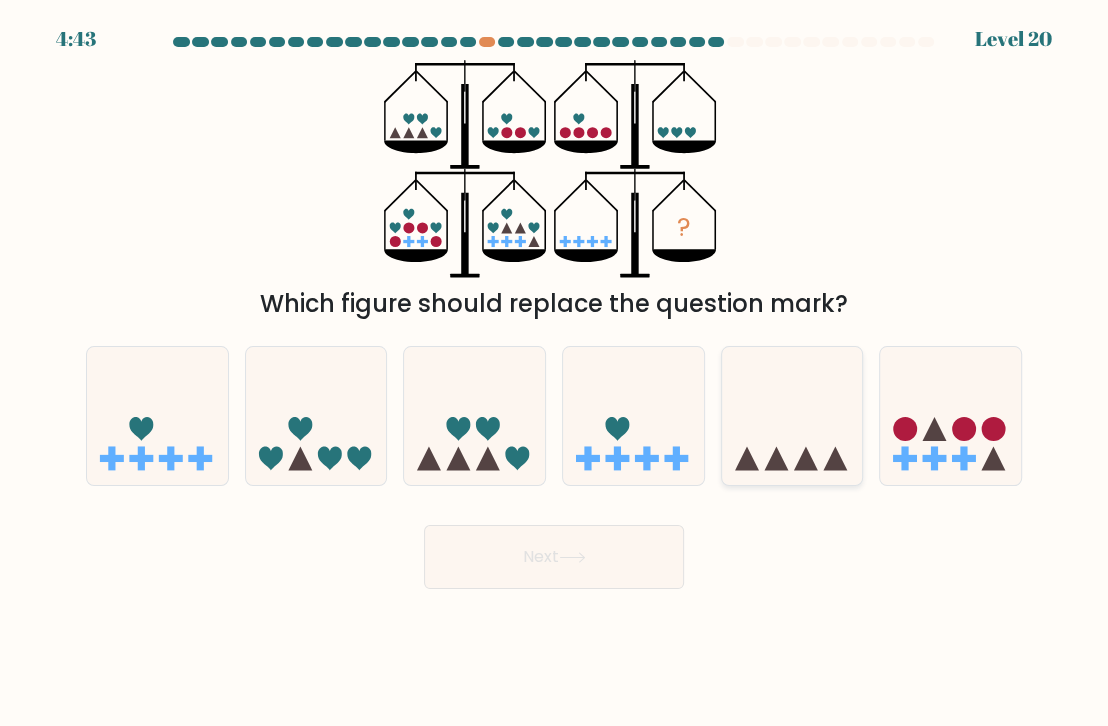 click 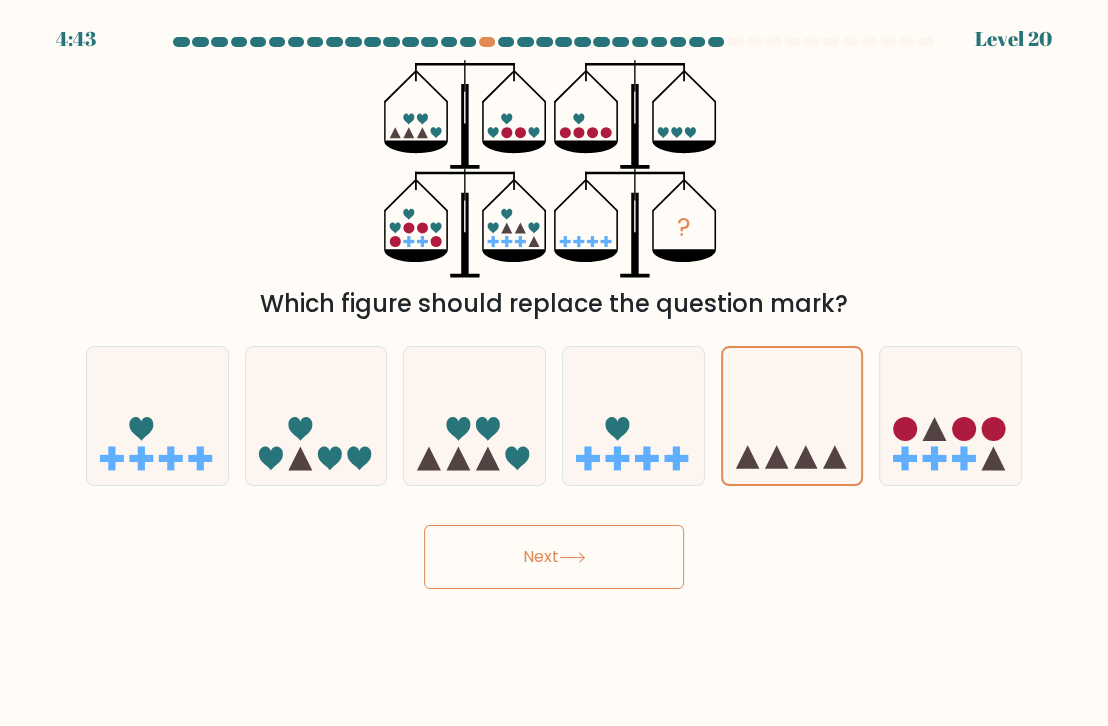 click 